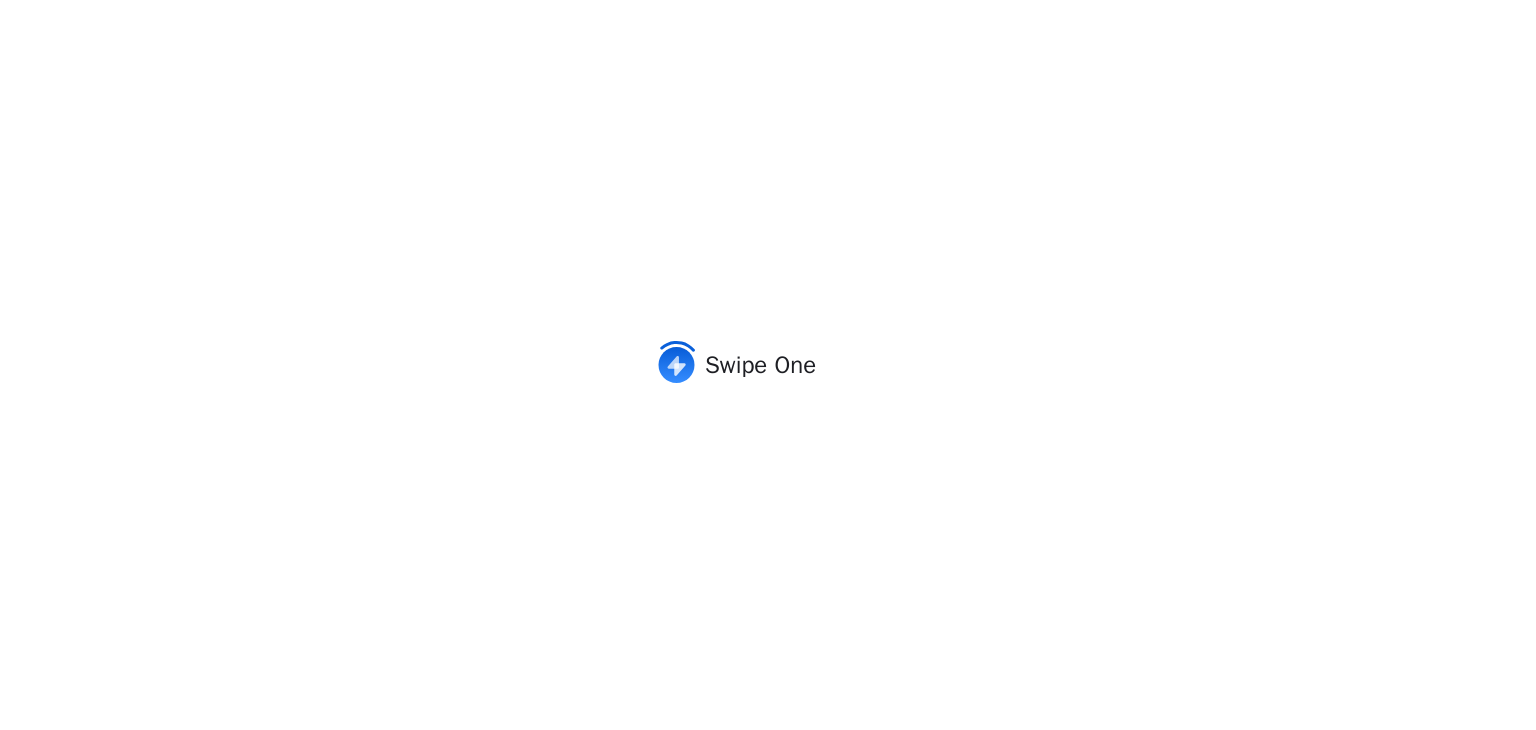 scroll, scrollTop: 0, scrollLeft: 0, axis: both 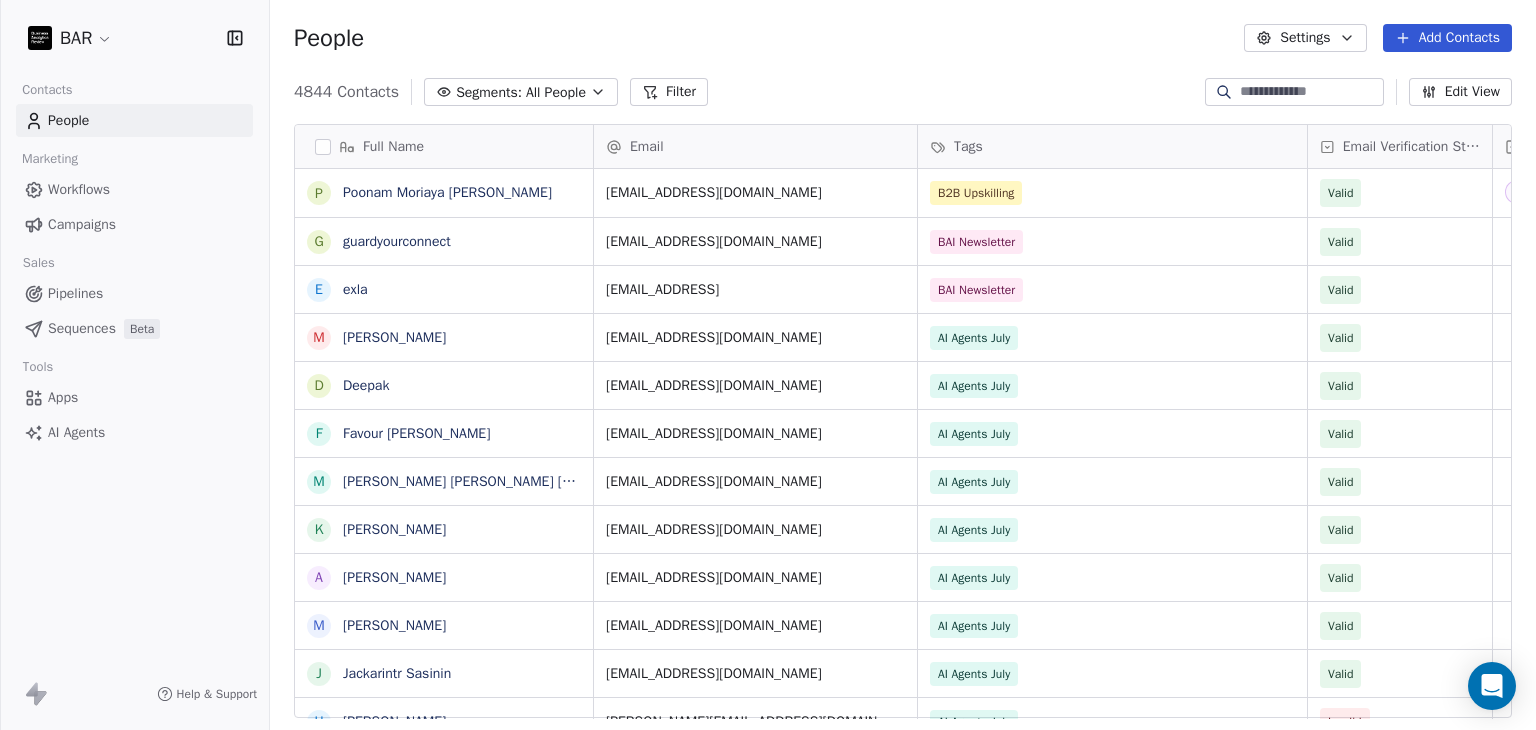 click at bounding box center (1310, 92) 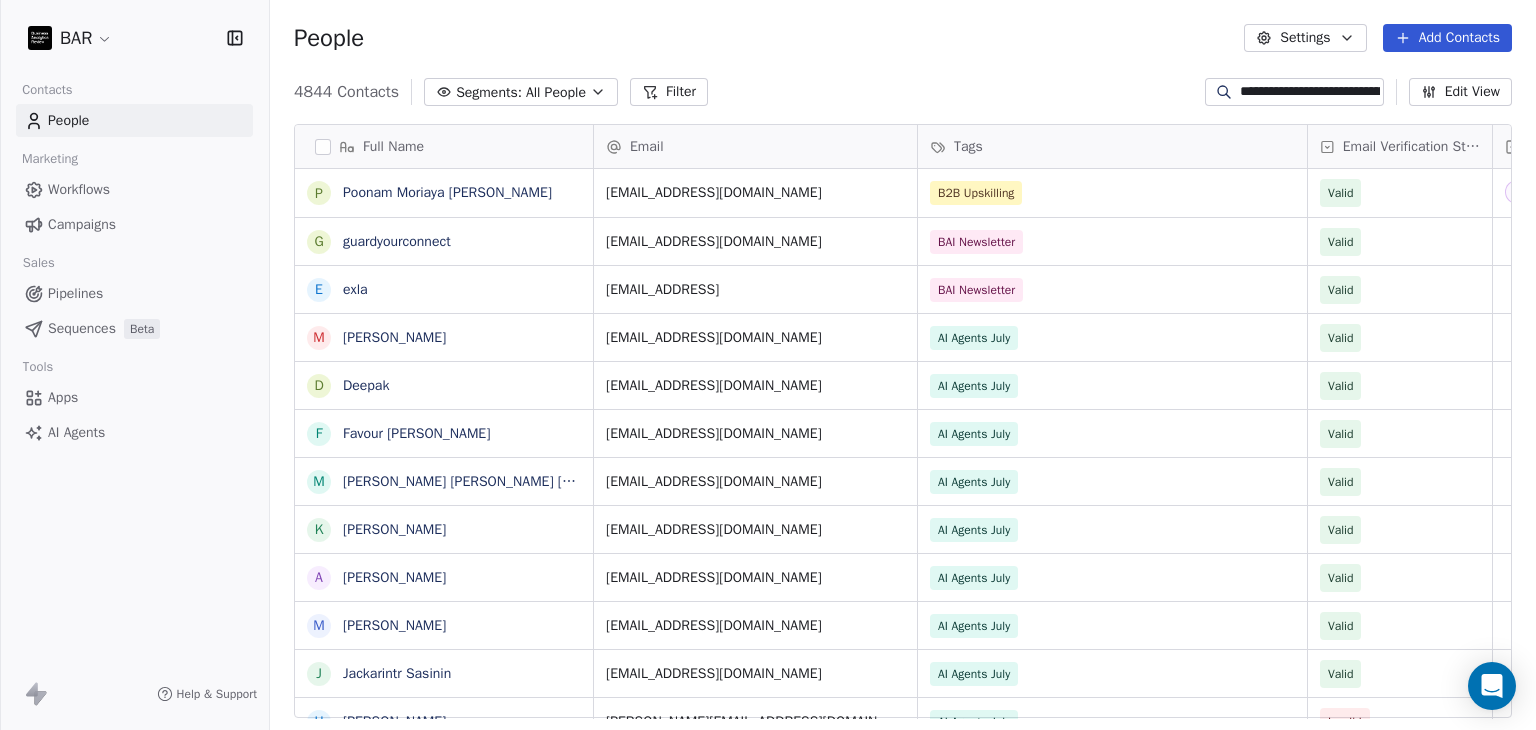 scroll, scrollTop: 0, scrollLeft: 60, axis: horizontal 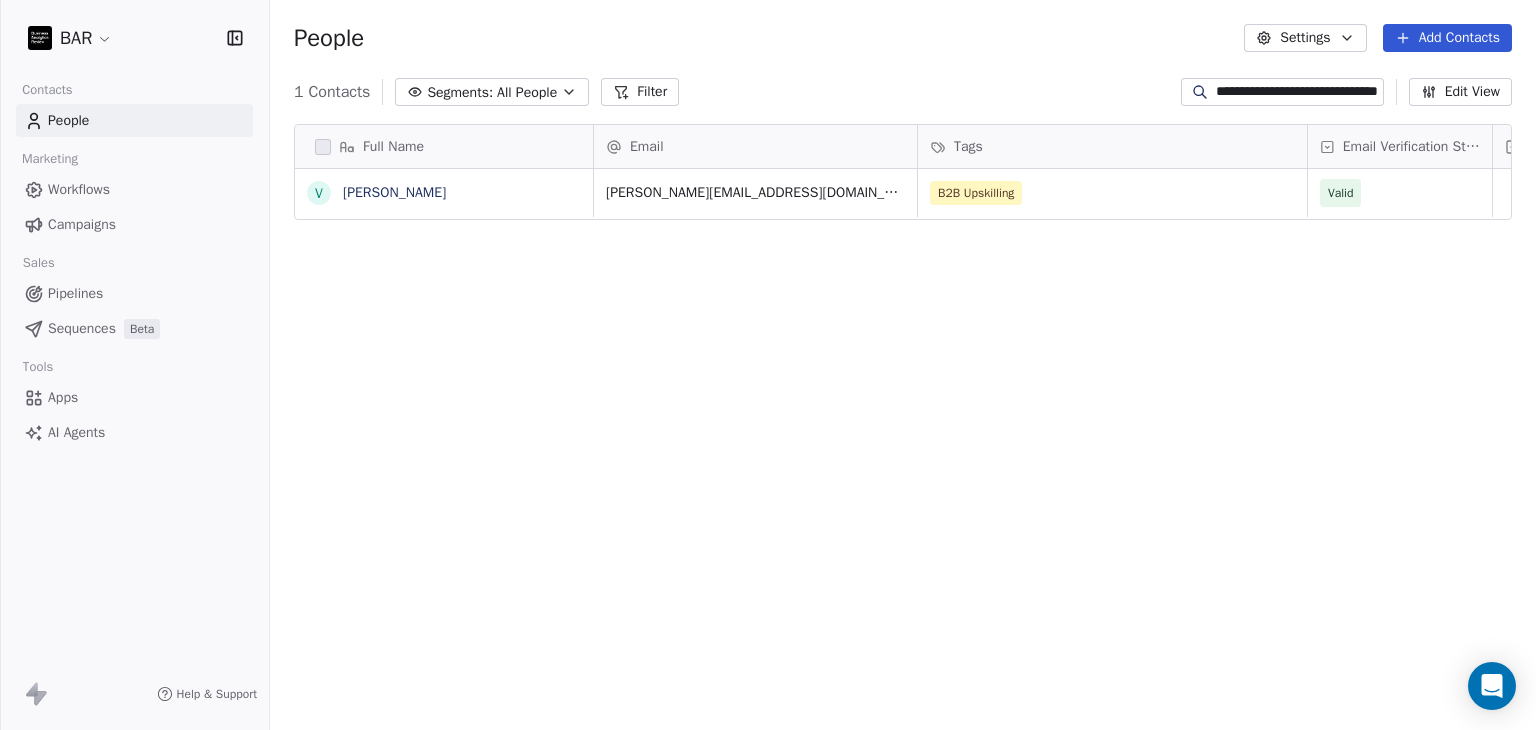 type on "**********" 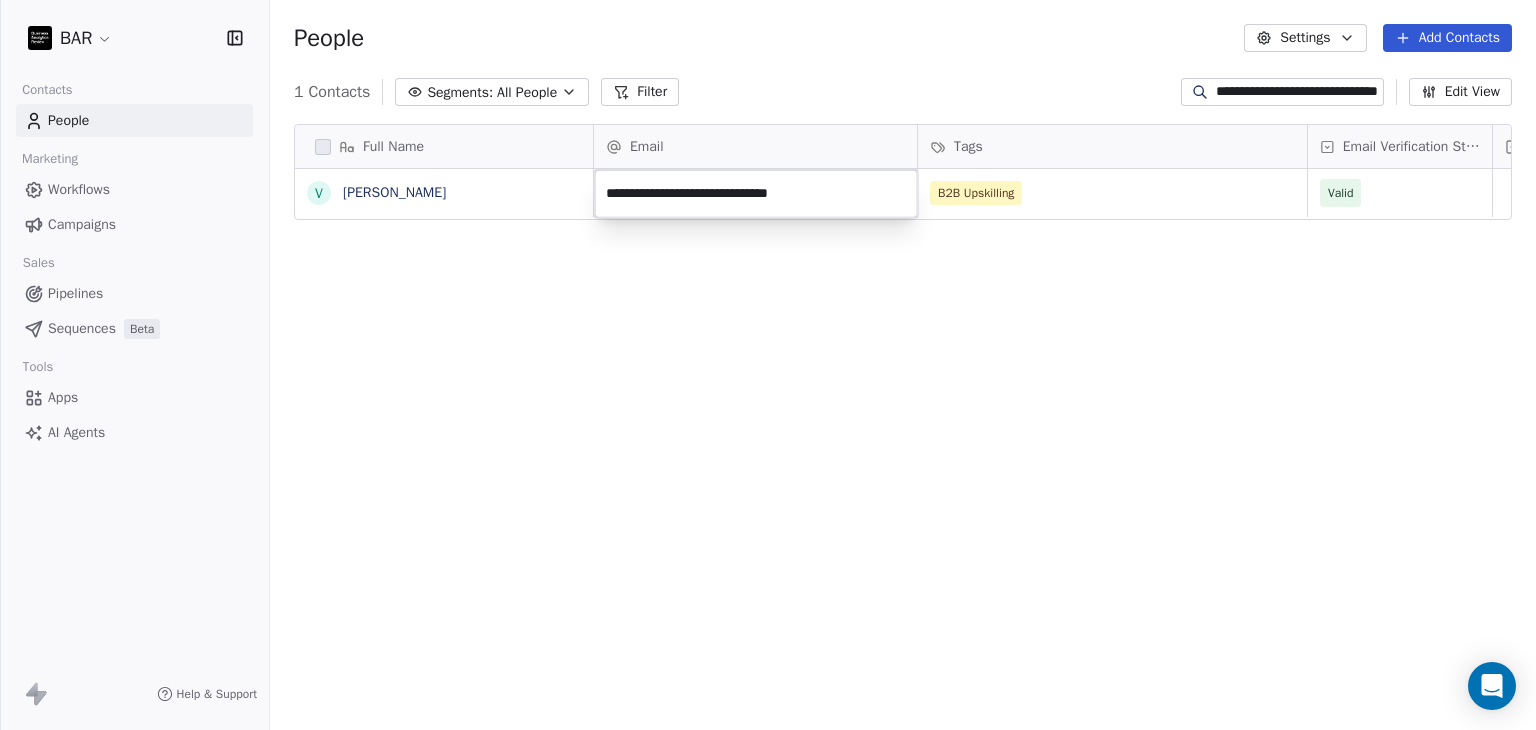 click on "**********" at bounding box center (768, 365) 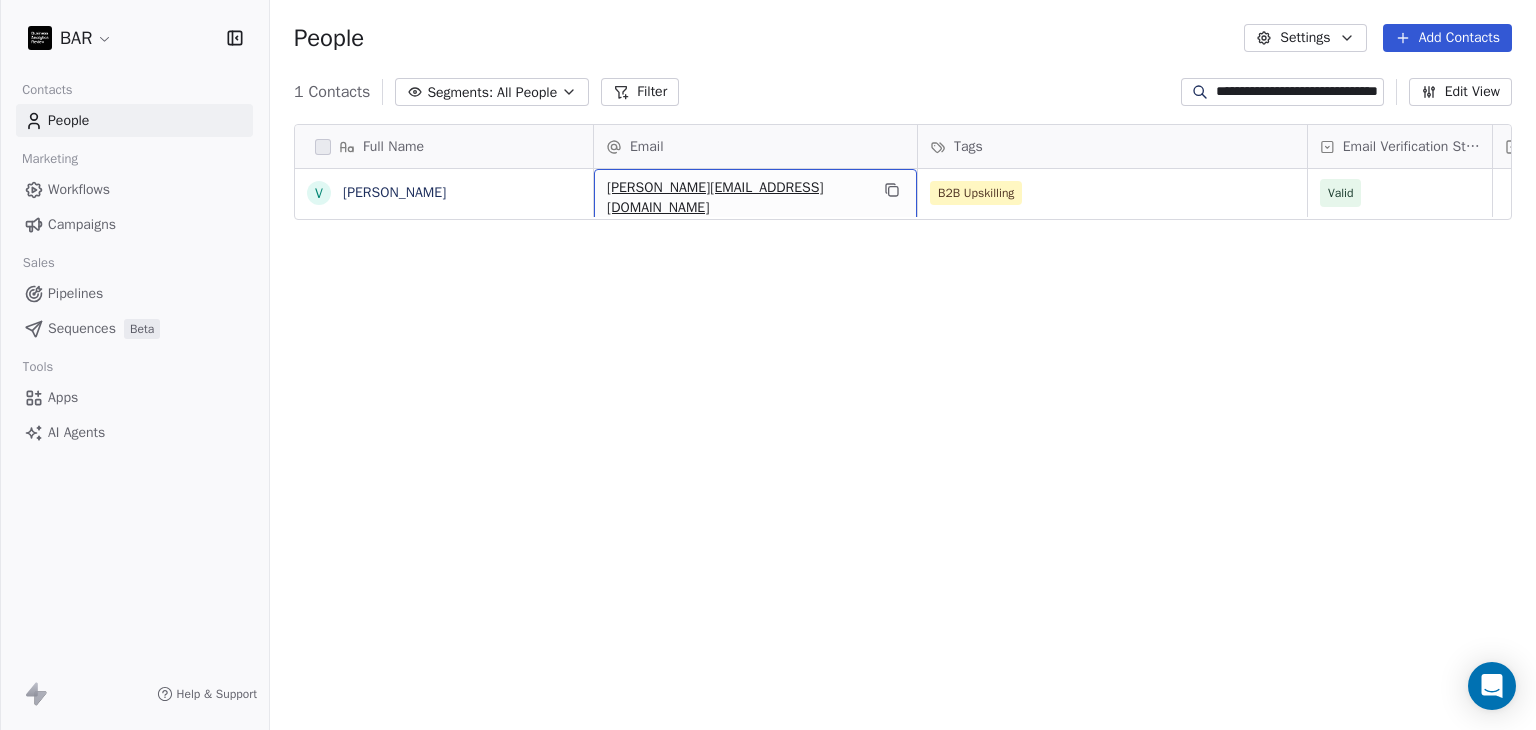 click on "[PERSON_NAME][EMAIL_ADDRESS][DOMAIN_NAME]" at bounding box center (737, 198) 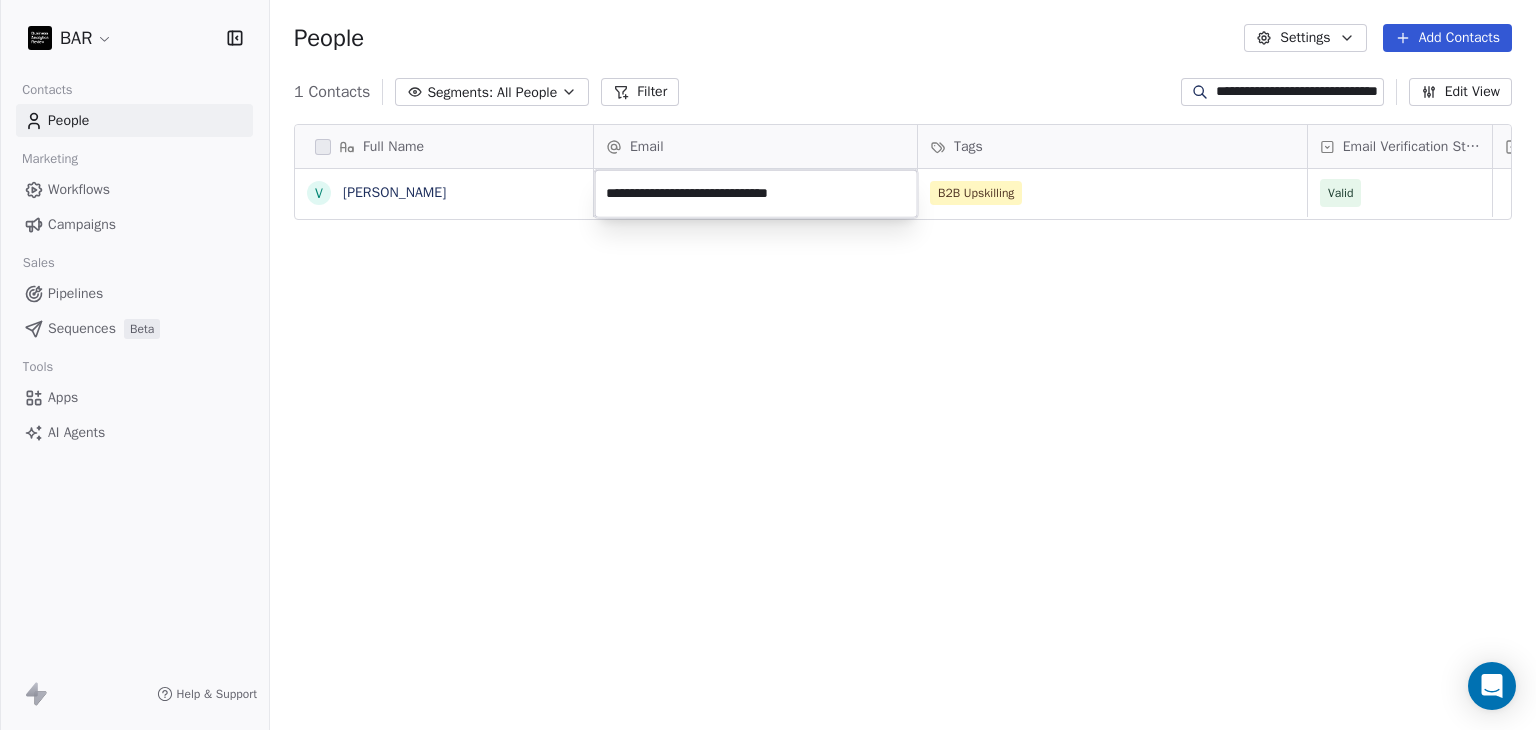 type on "**********" 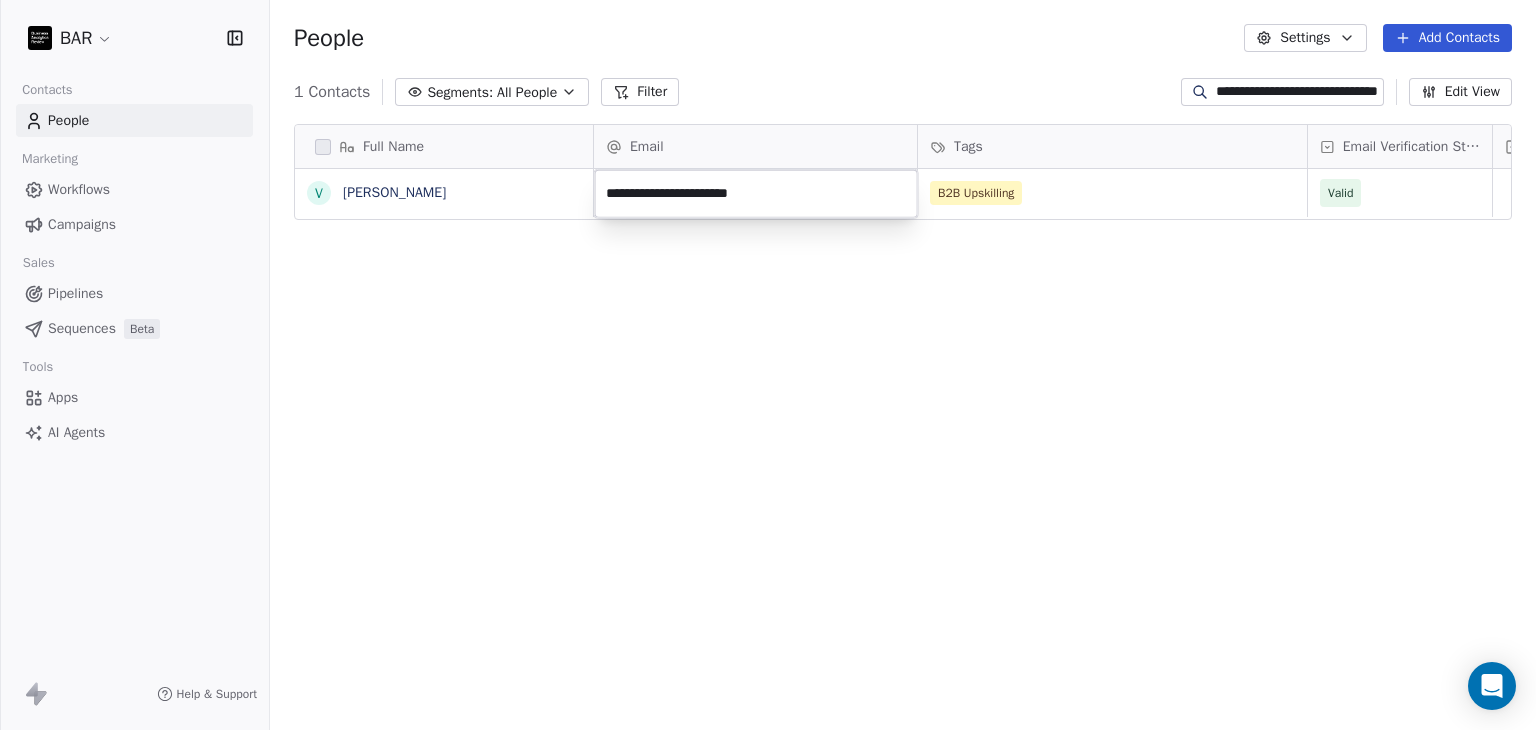 click on "**********" at bounding box center [768, 365] 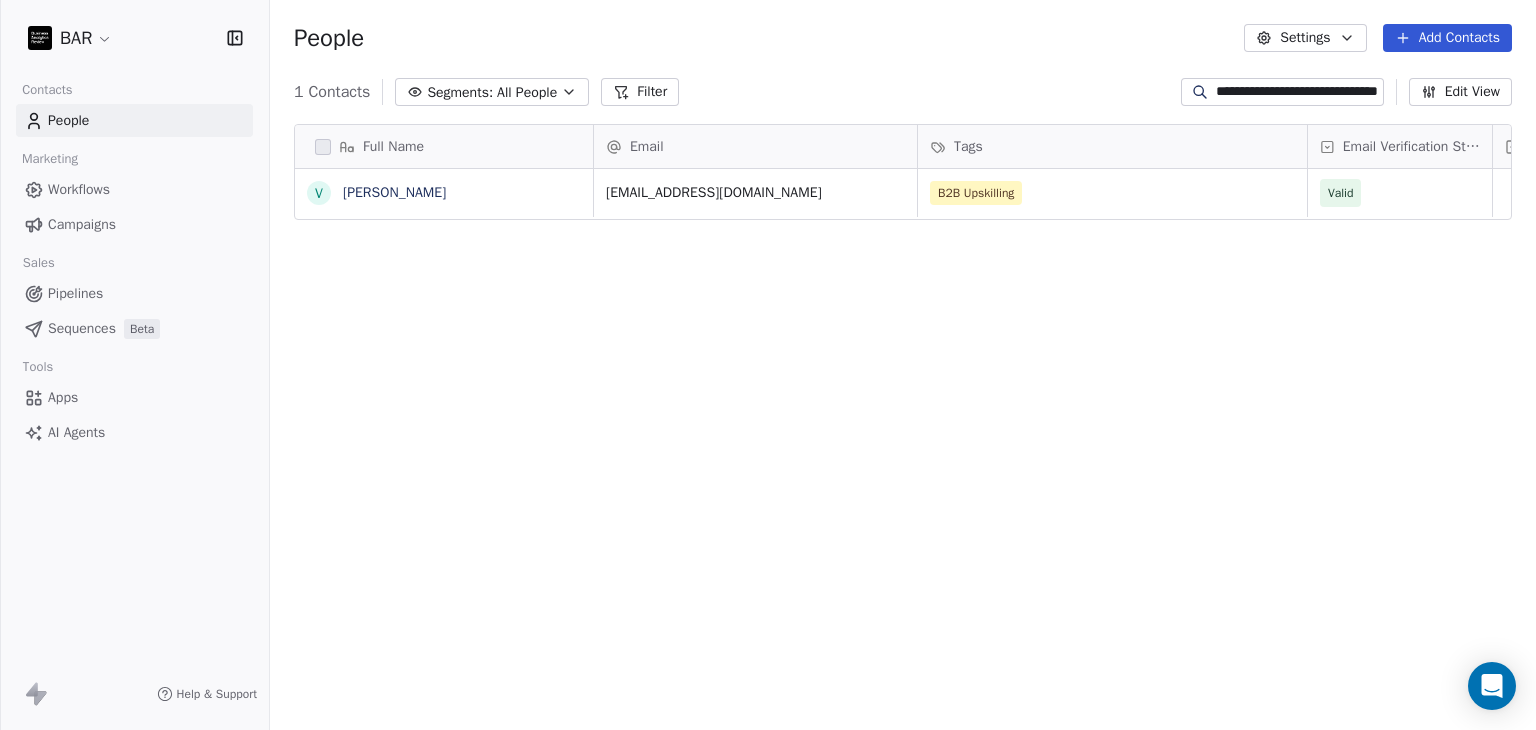 click on "Full Name V [PERSON_NAME] Email Tags Email Verification Status Status [EMAIL_ADDRESS][DOMAIN_NAME] B2B Upskilling Valid
To pick up a draggable item, press the space bar.
While dragging, use the arrow keys to move the item.
Press space again to drop the item in its new position, or press escape to cancel." at bounding box center (903, 429) 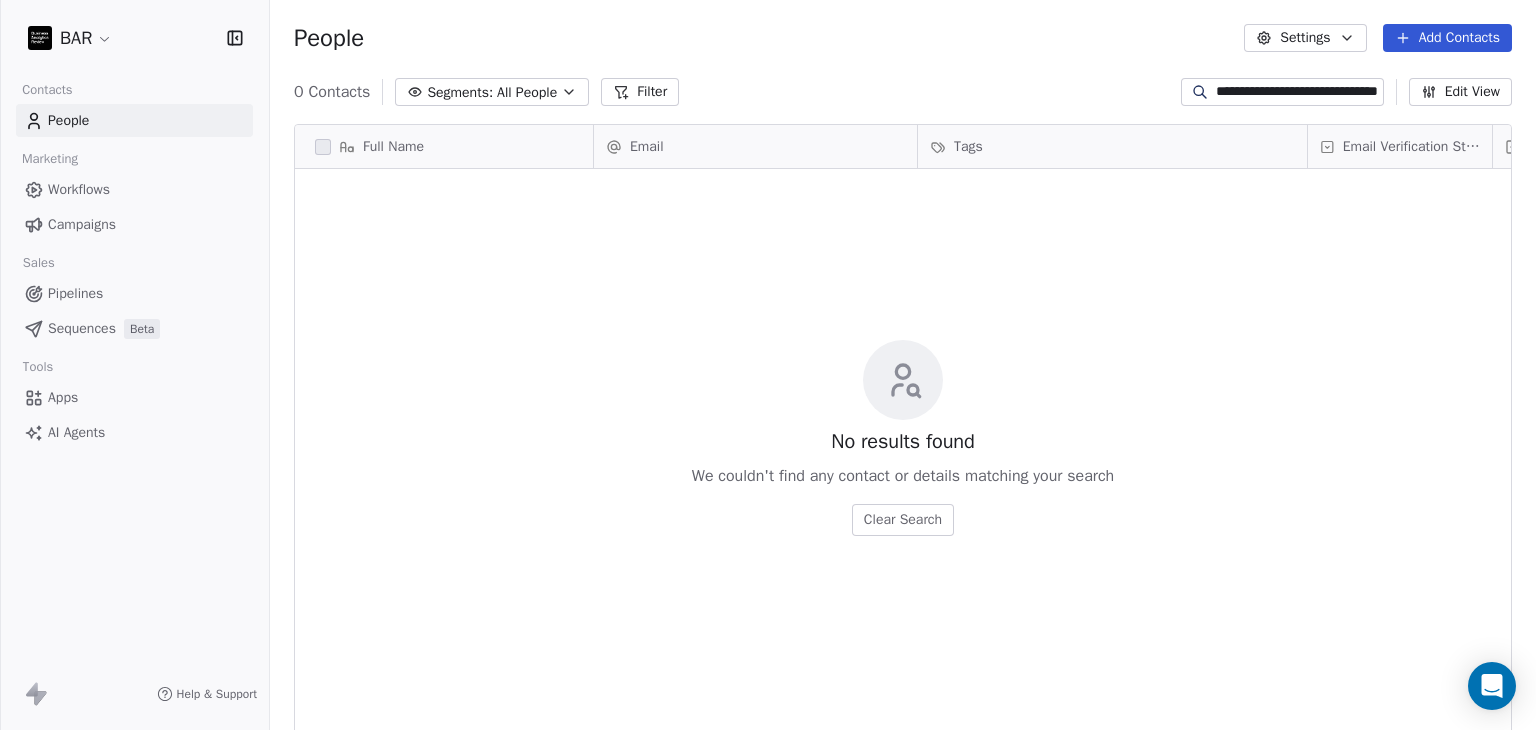 click on "**********" at bounding box center (1297, 92) 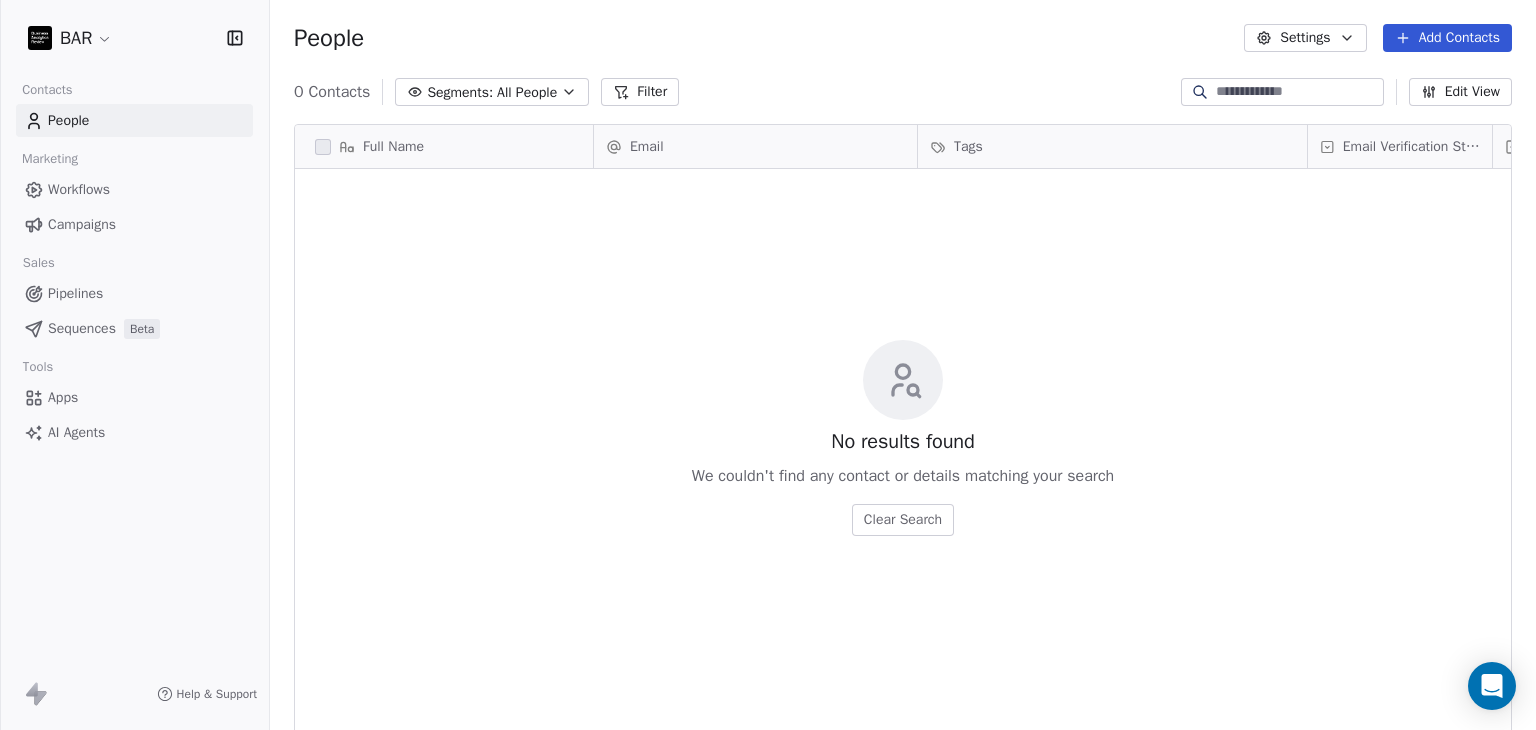 type 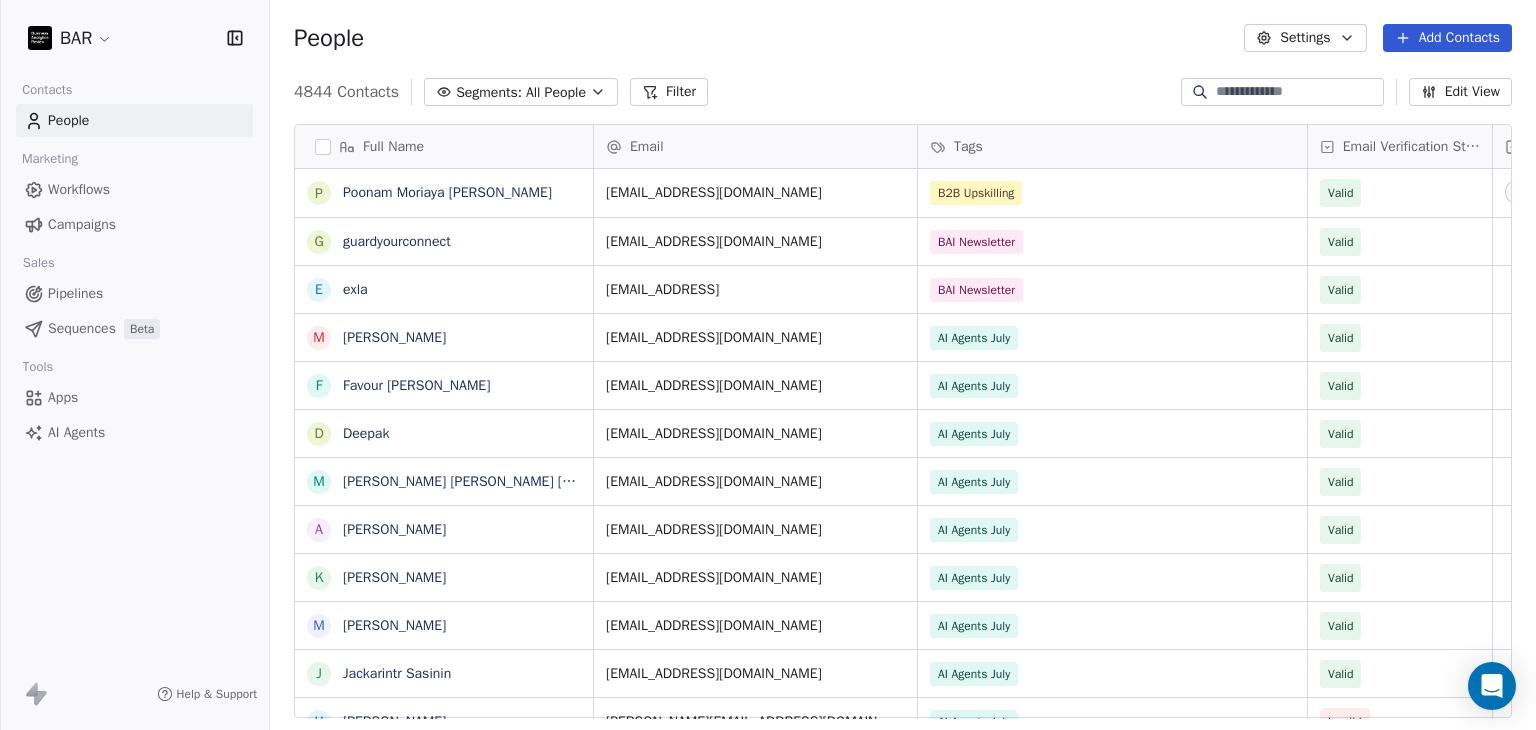drag, startPoint x: 1455, startPoint y: 53, endPoint x: 1292, endPoint y: 77, distance: 164.7574 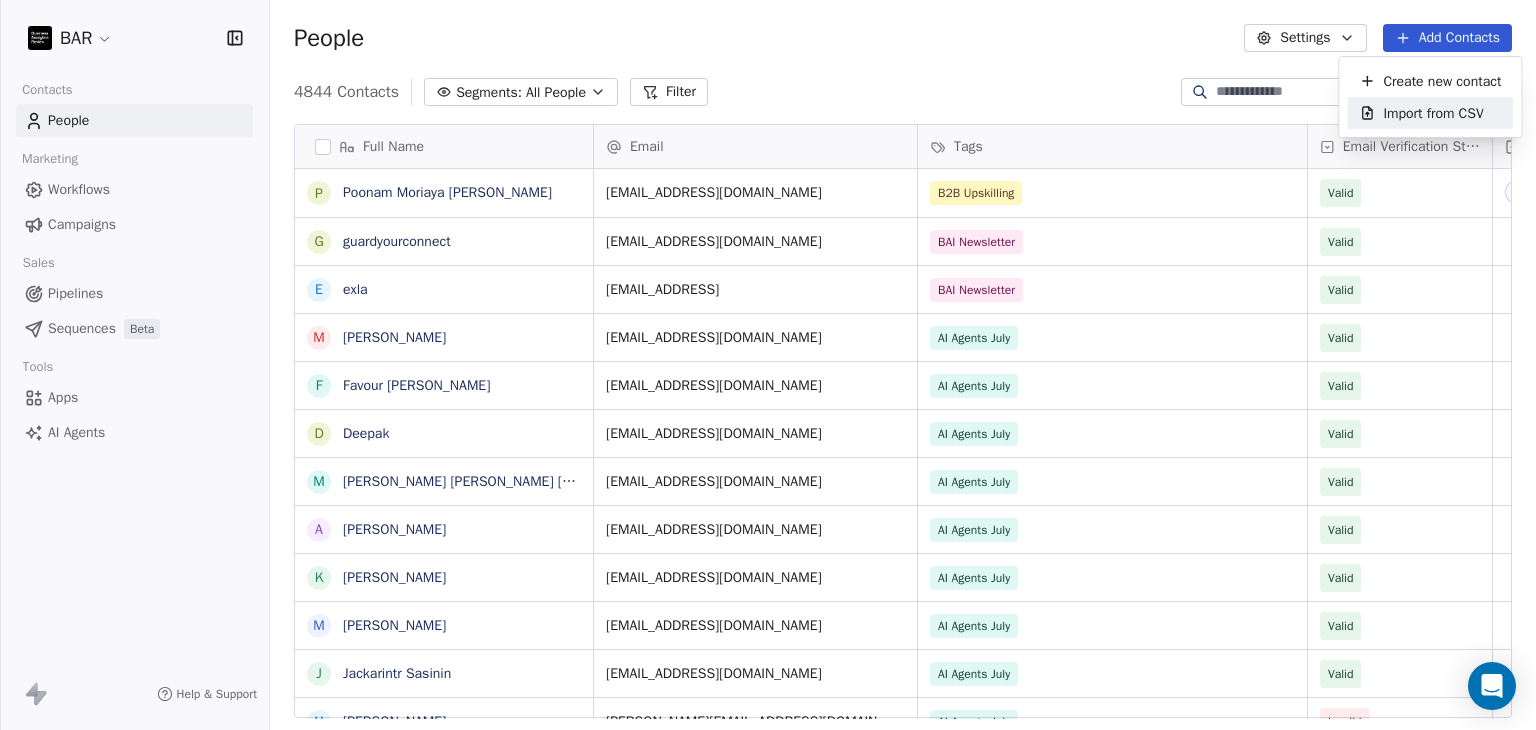 click on "Import from CSV" at bounding box center [1433, 113] 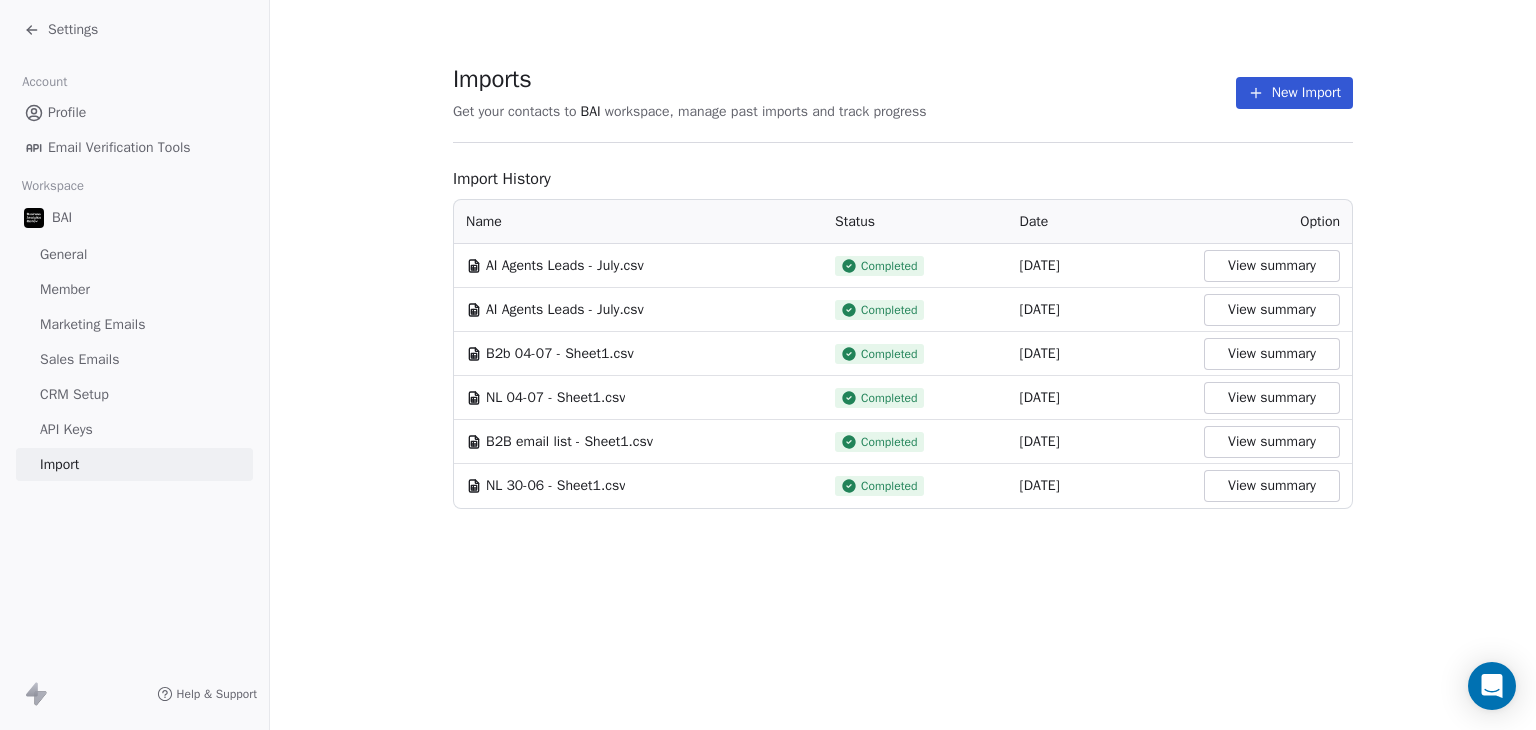 click on "Imports Get your contacts to BAI workspace, manage past imports and track progress  New Import" at bounding box center (903, 103) 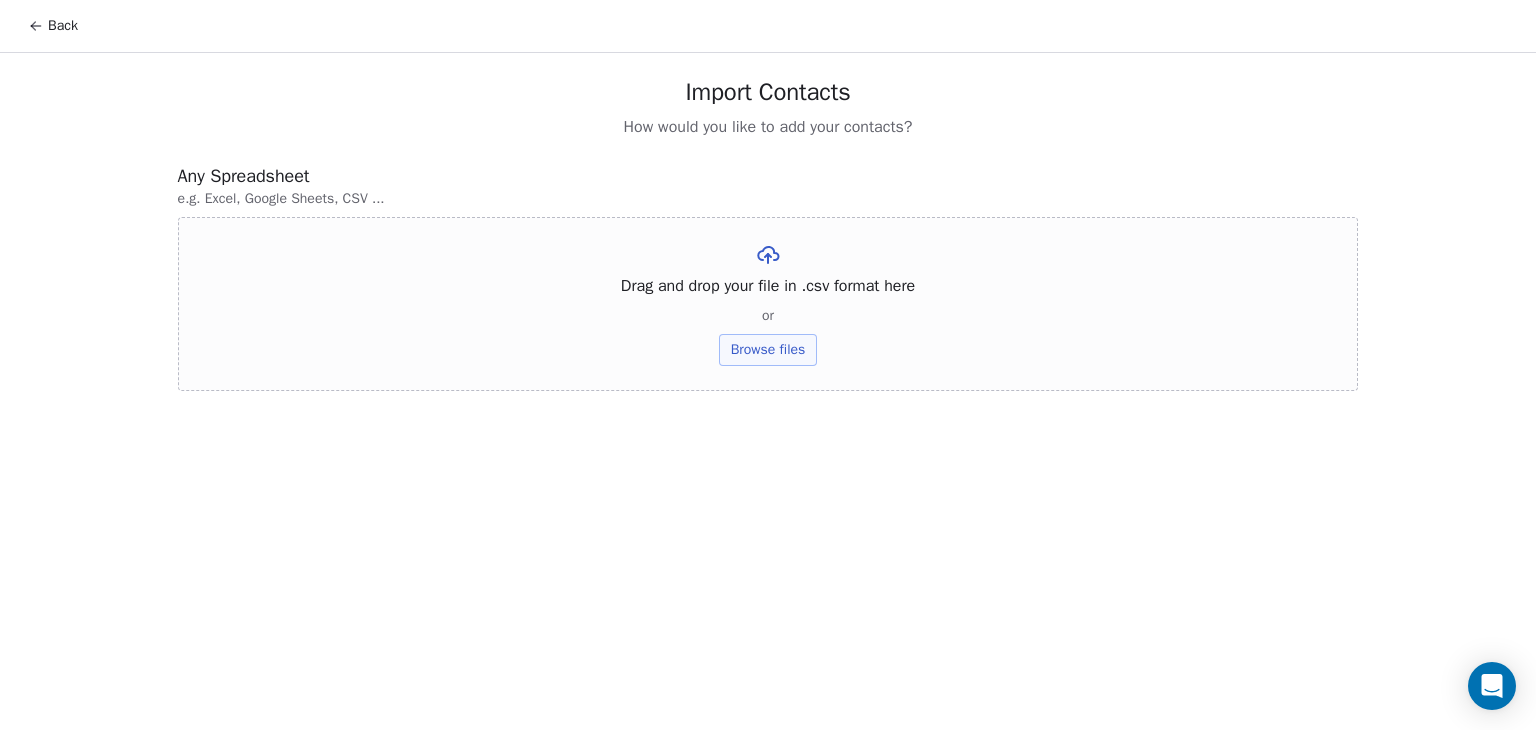 click on "Browse files" at bounding box center (768, 350) 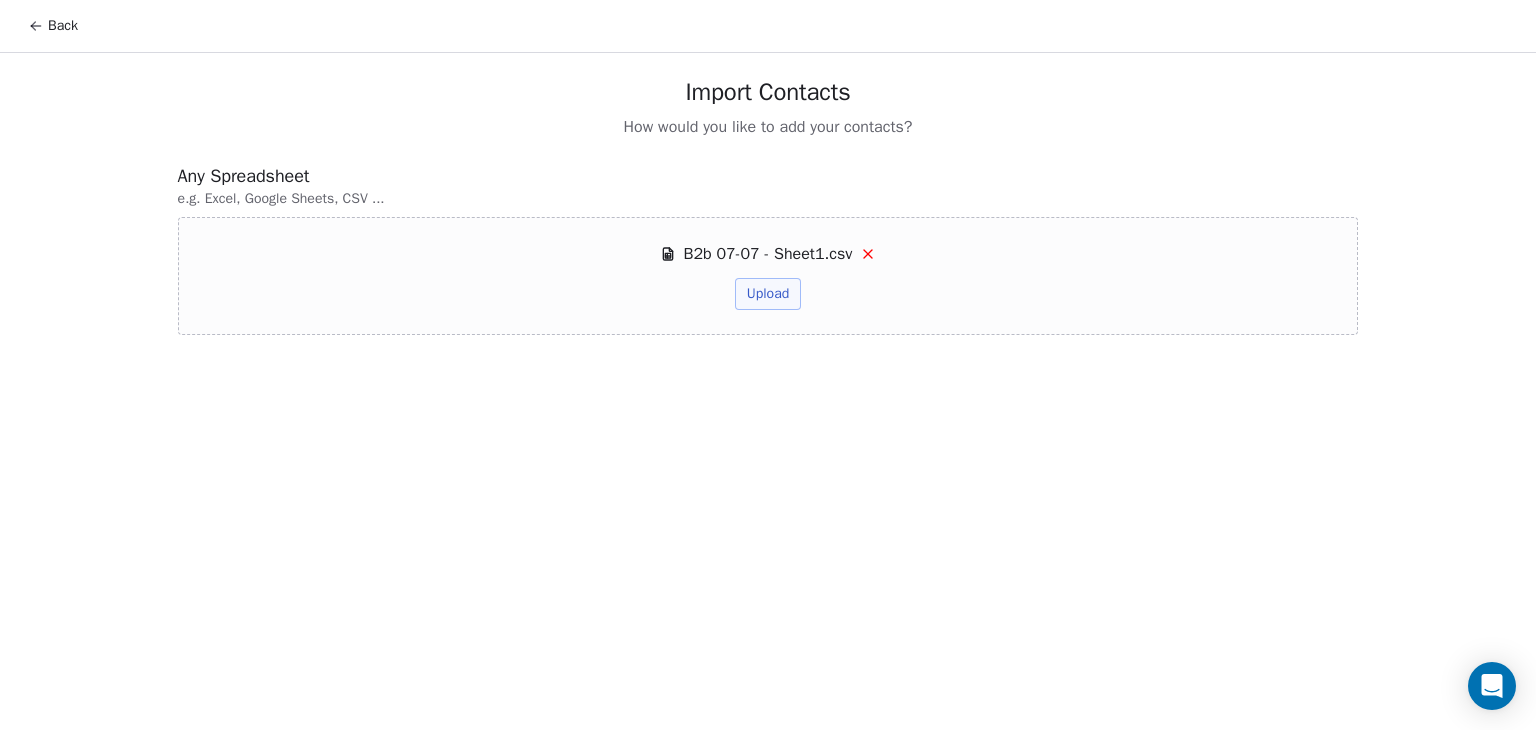 click on "Upload" at bounding box center (768, 294) 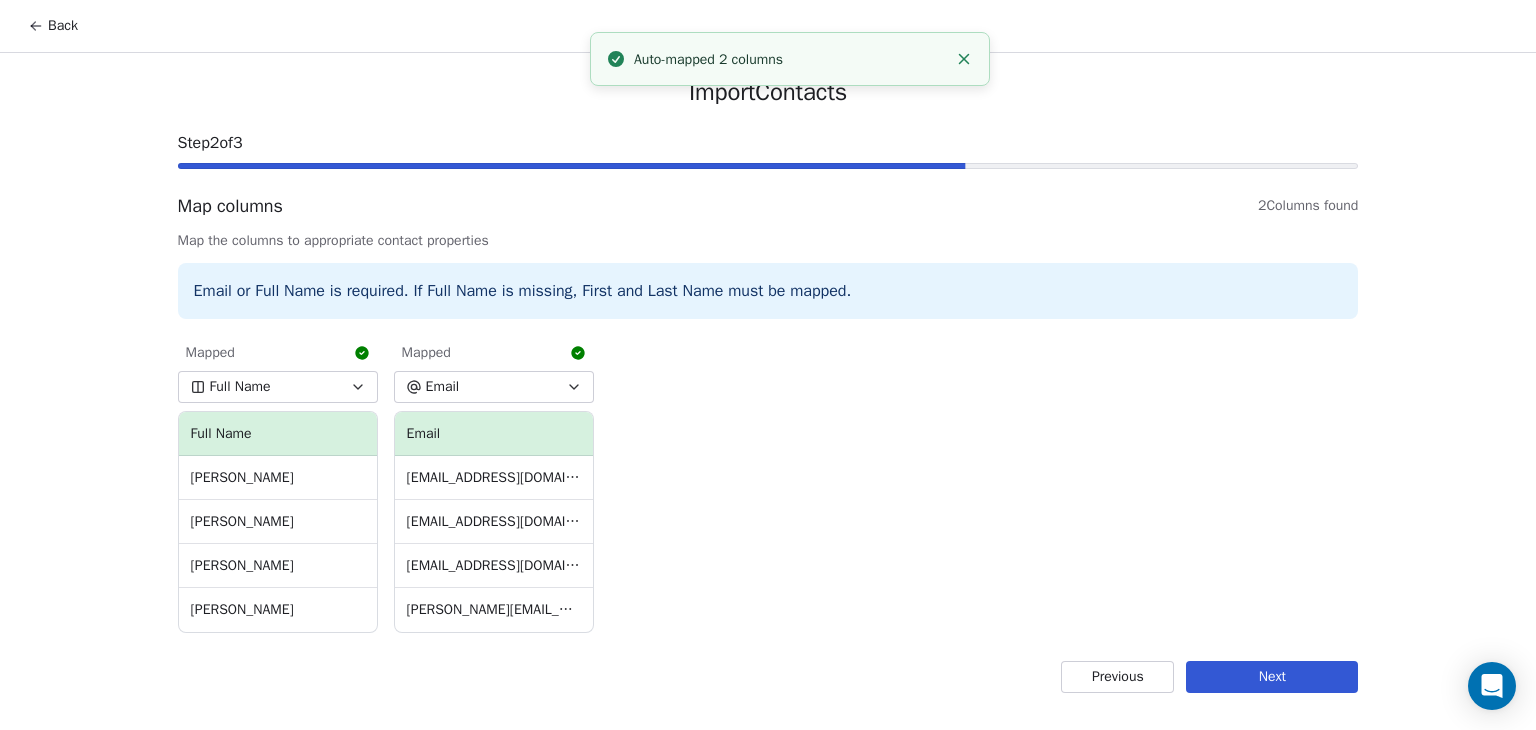 click on "Next" at bounding box center (1272, 677) 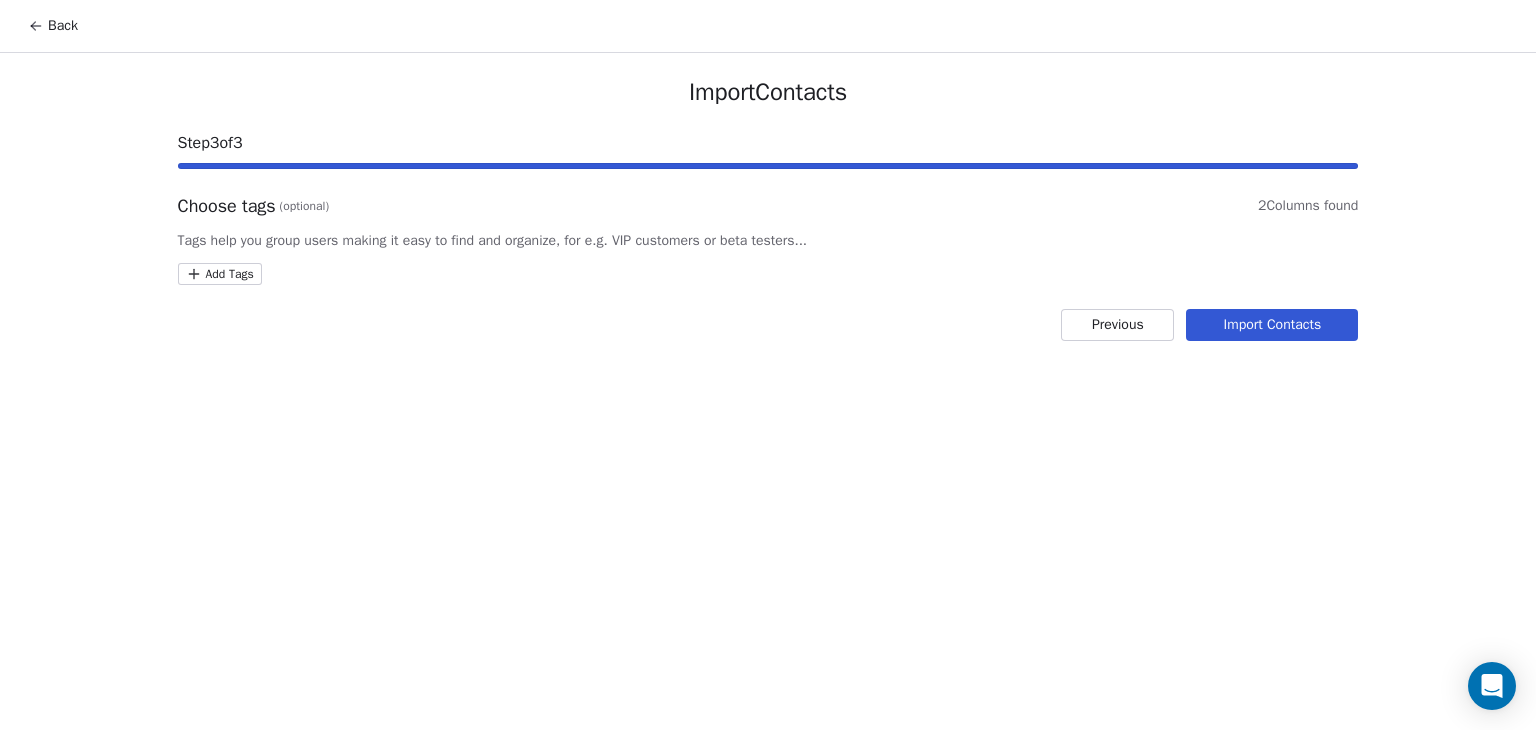 click on "Back Import  Contacts Step  3  of  3 Choose tags (optional) 2  Columns found Tags help you group users making it easy to find and organize, for e.g. VIP customers or beta testers...  Add Tags Previous Import Contacts" at bounding box center [768, 365] 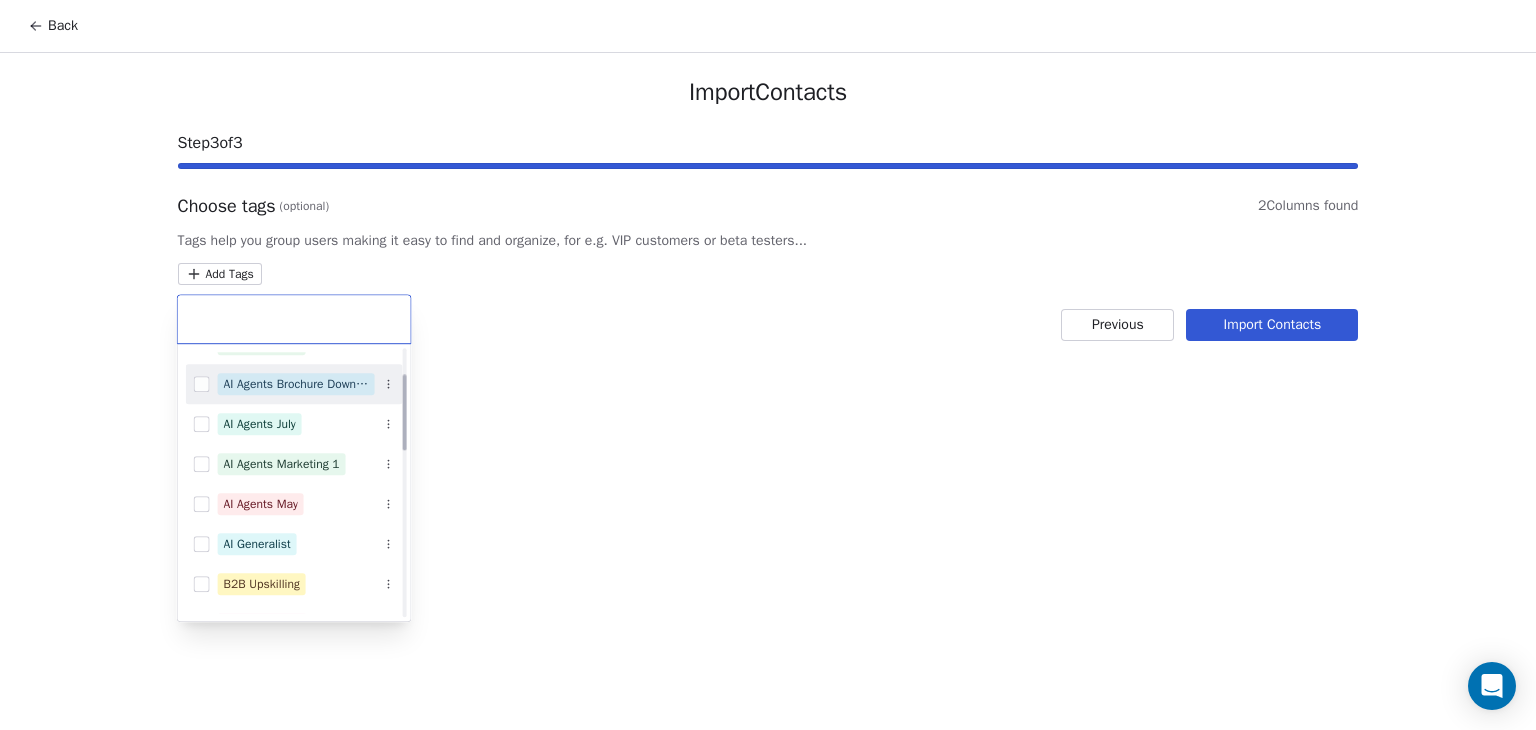 scroll, scrollTop: 100, scrollLeft: 0, axis: vertical 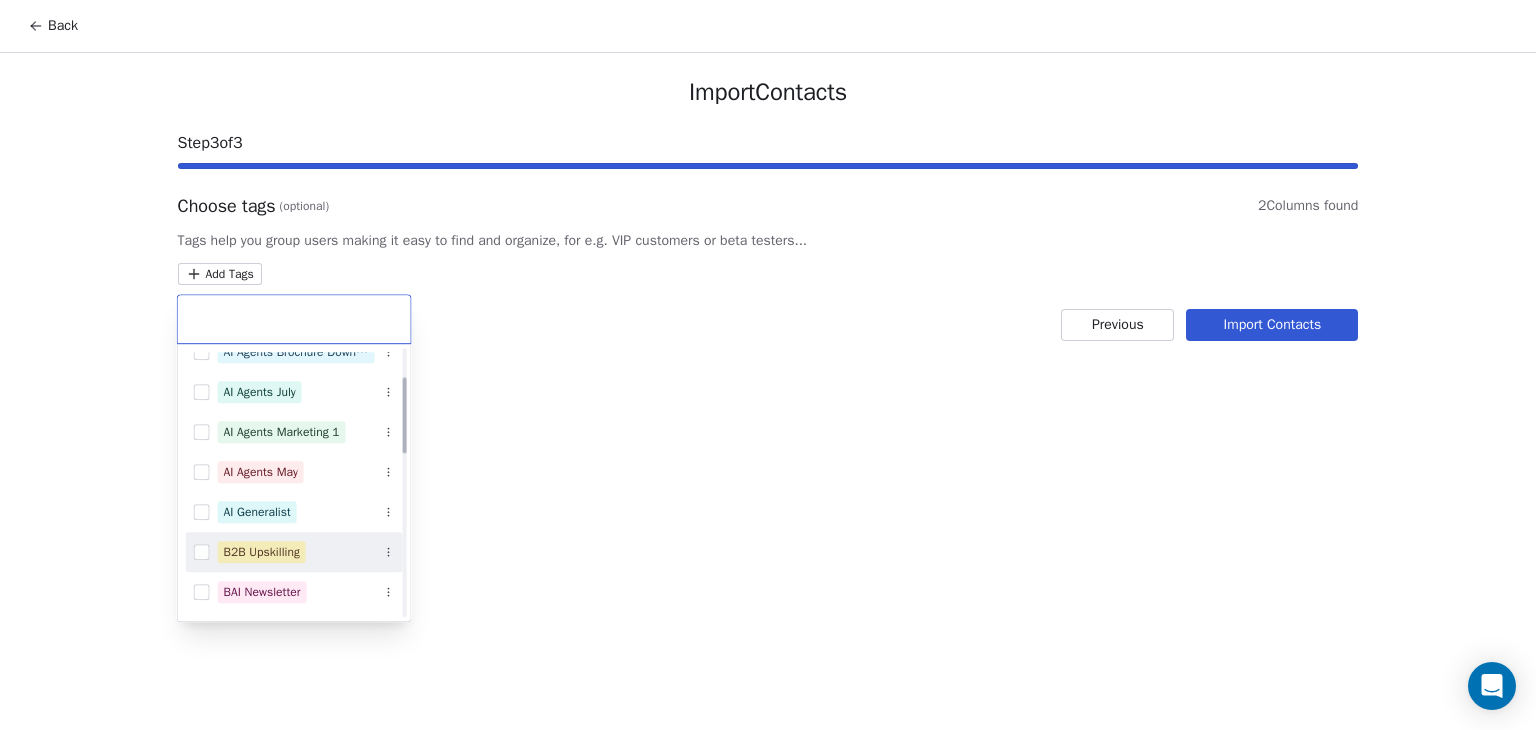 click on "B2B Upskilling" at bounding box center (262, 552) 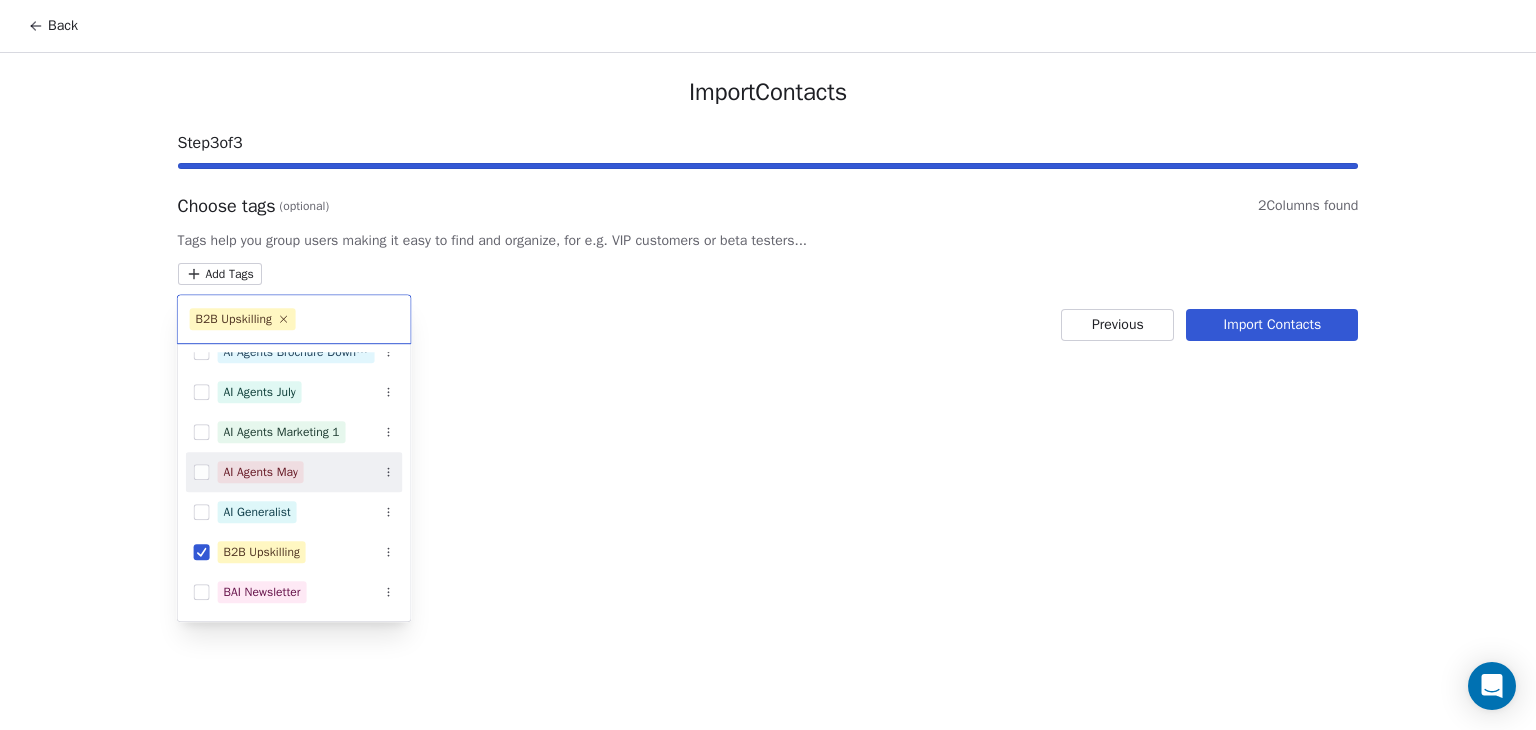 click on "Back Import  Contacts Step  3  of  3 Choose tags (optional) 2  Columns found Tags help you group users making it easy to find and organize, for e.g. VIP customers or beta testers...  Add Tags Previous Import Contacts
B2B Upskilling Advanced Sales Automation Agent Masterclass AI Agents April AI Agents Brochure Download AI Agents July AI Agents Marketing 1 AI Agents May AI Generalist B2B Upskilling BAI Newsletter BAI Skilling BAI Skilling Converted BAR - PRO bsr- pro Email Course (AI Agents) Generative AI Bootcamp - [DATE]" at bounding box center (768, 365) 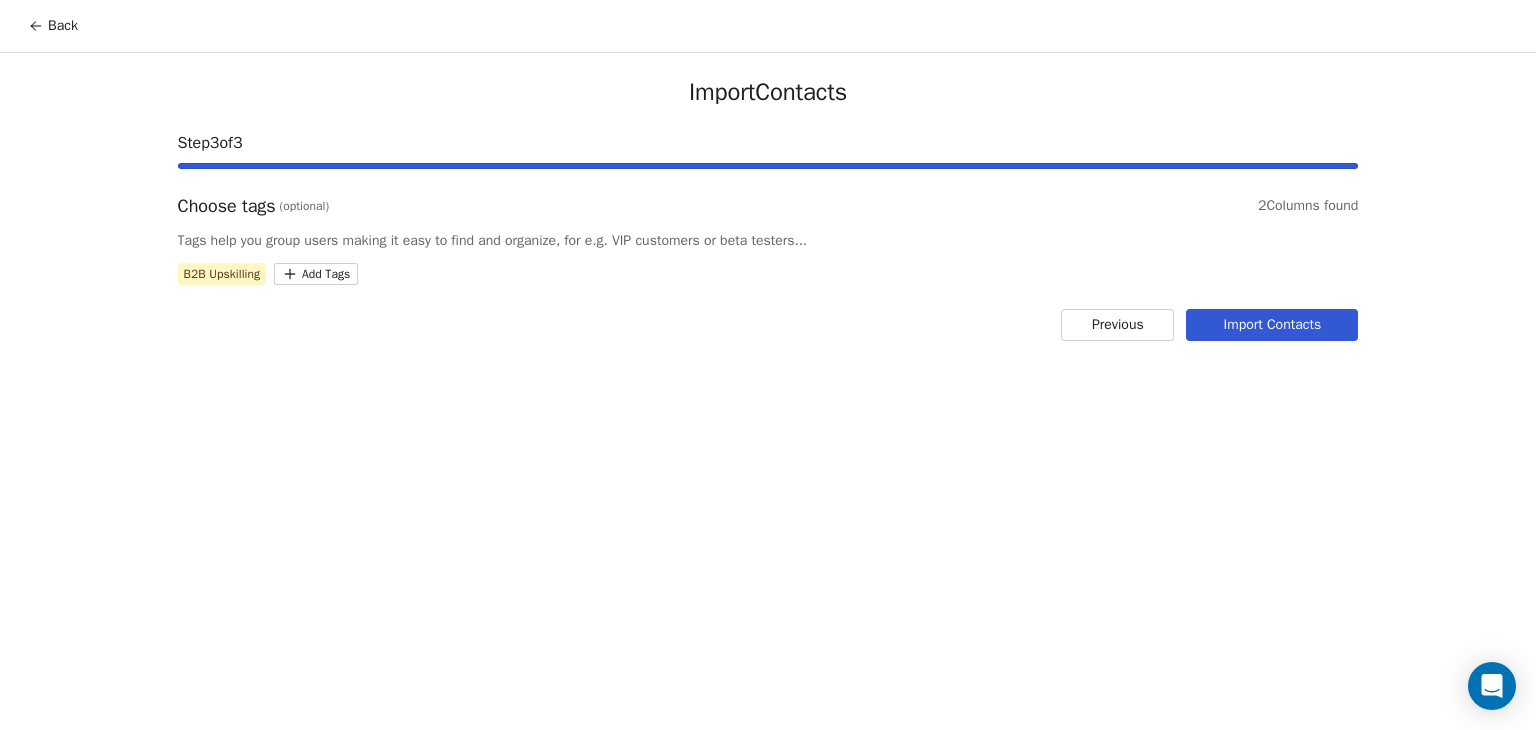 click on "Import Contacts" at bounding box center [1272, 325] 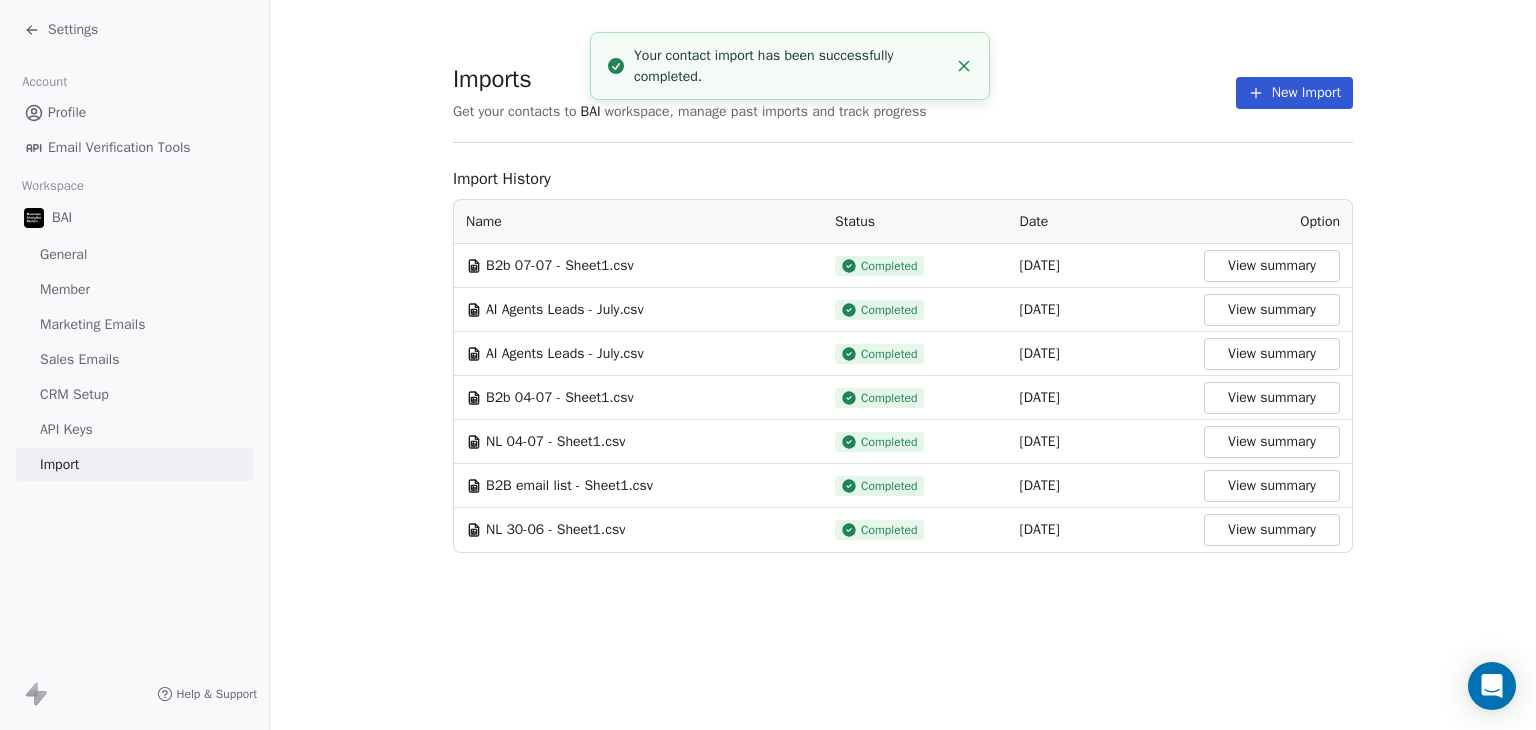 click 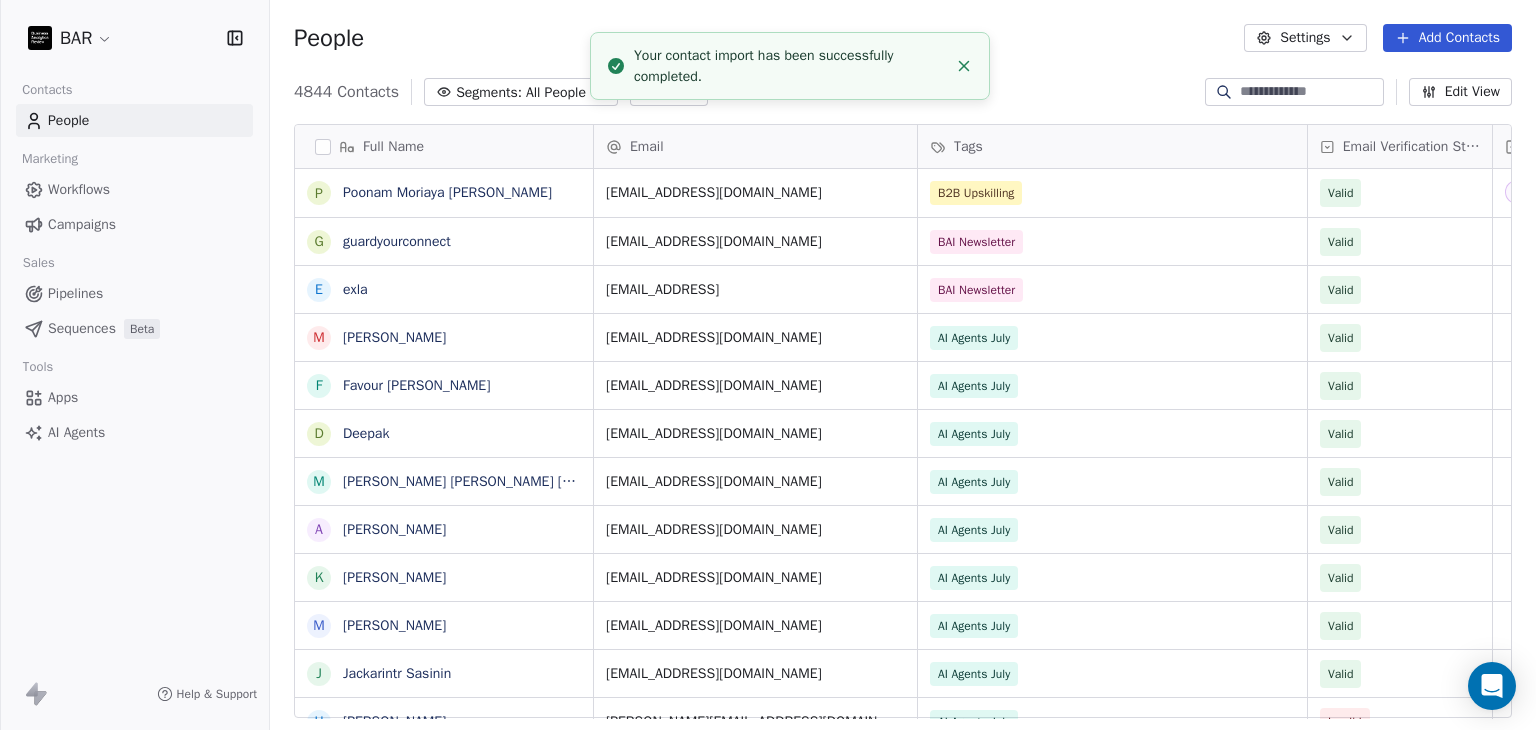 scroll, scrollTop: 16, scrollLeft: 16, axis: both 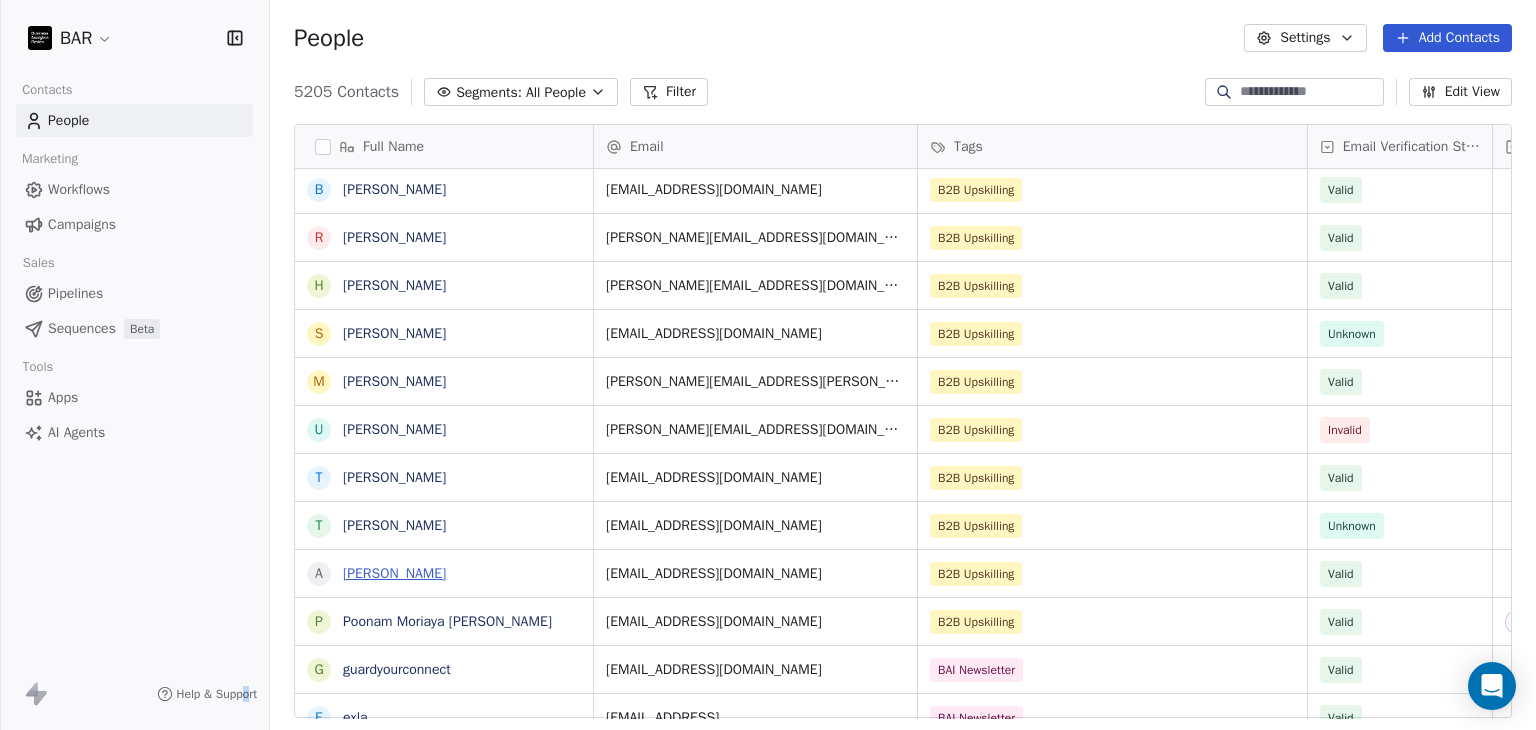 drag, startPoint x: 393, startPoint y: 422, endPoint x: 347, endPoint y: 575, distance: 159.76546 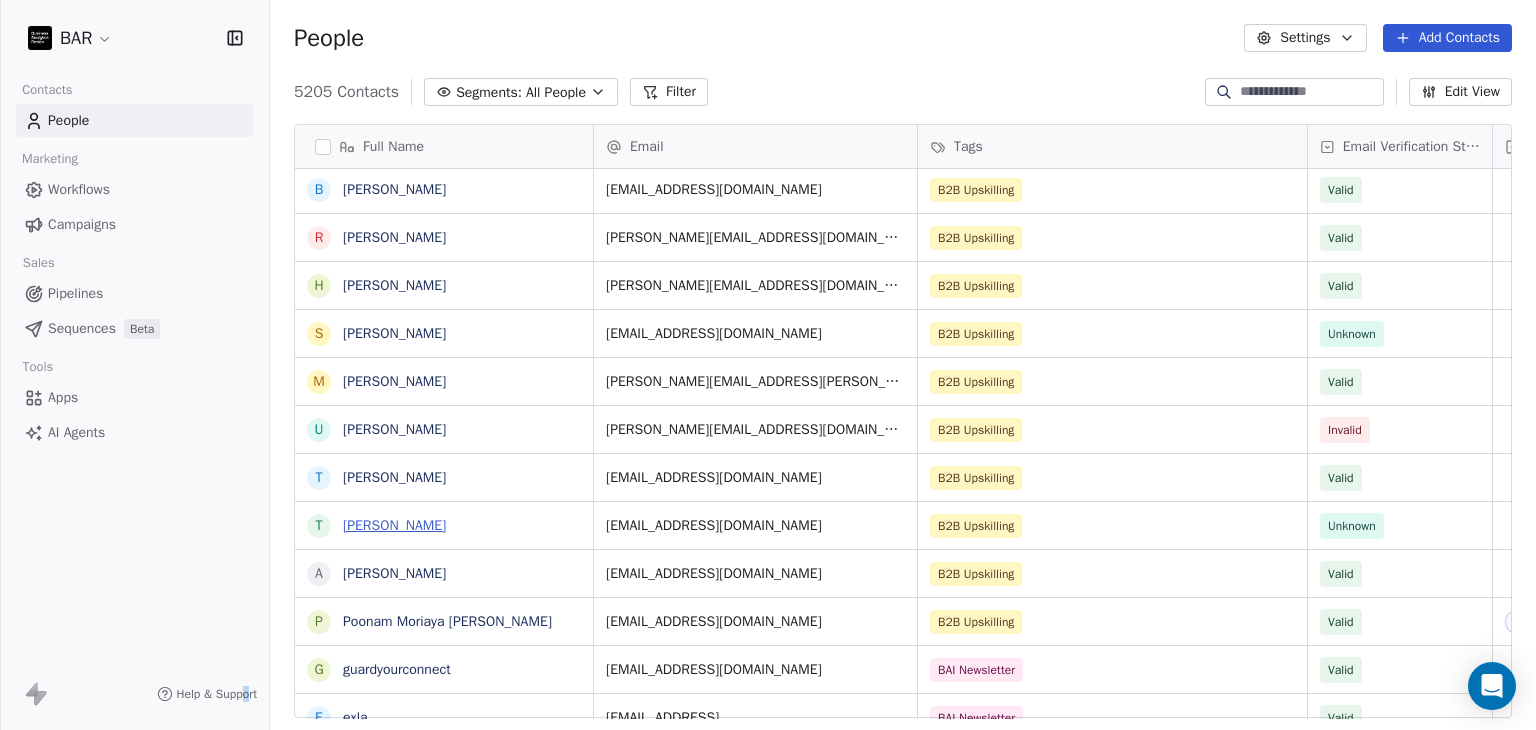click on "[PERSON_NAME]" at bounding box center (394, 525) 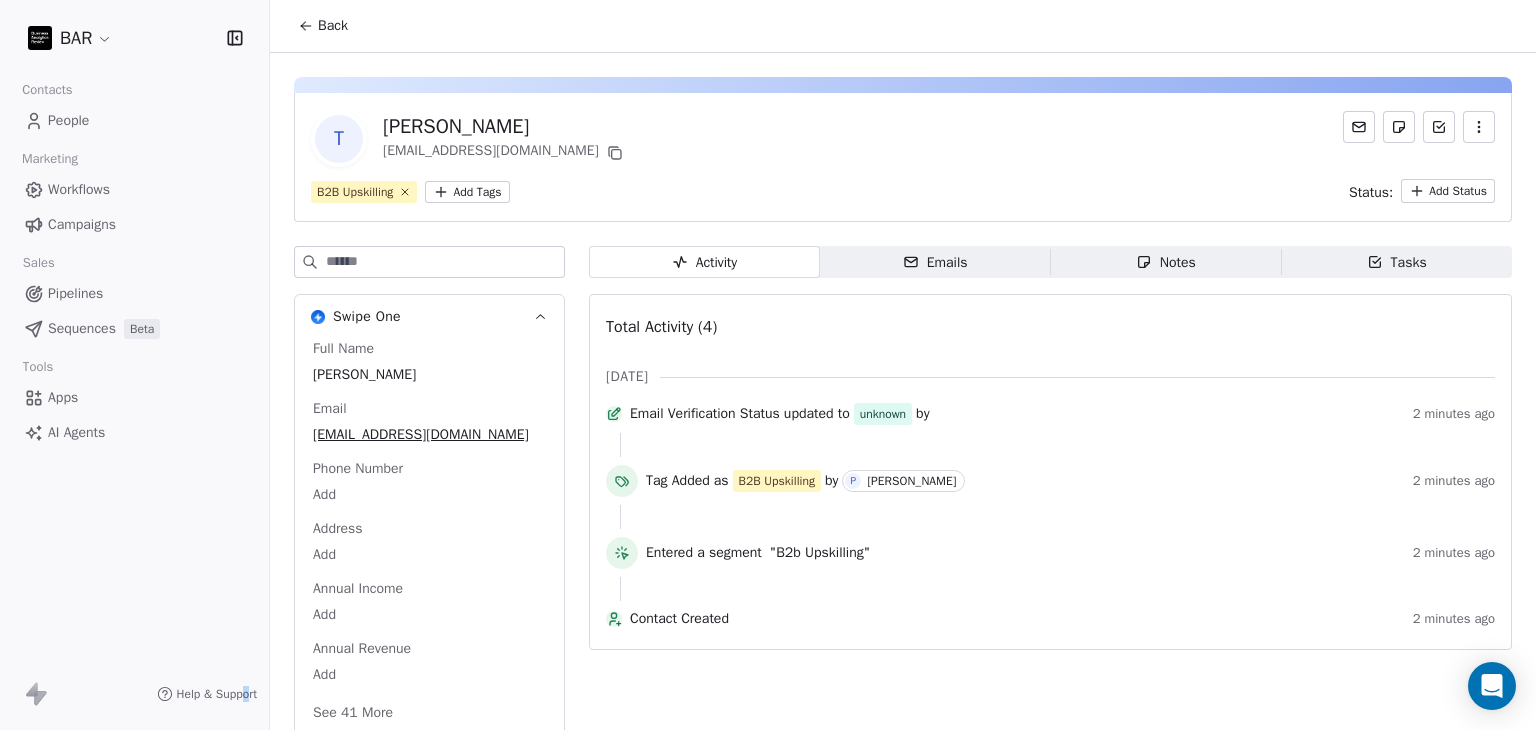 click 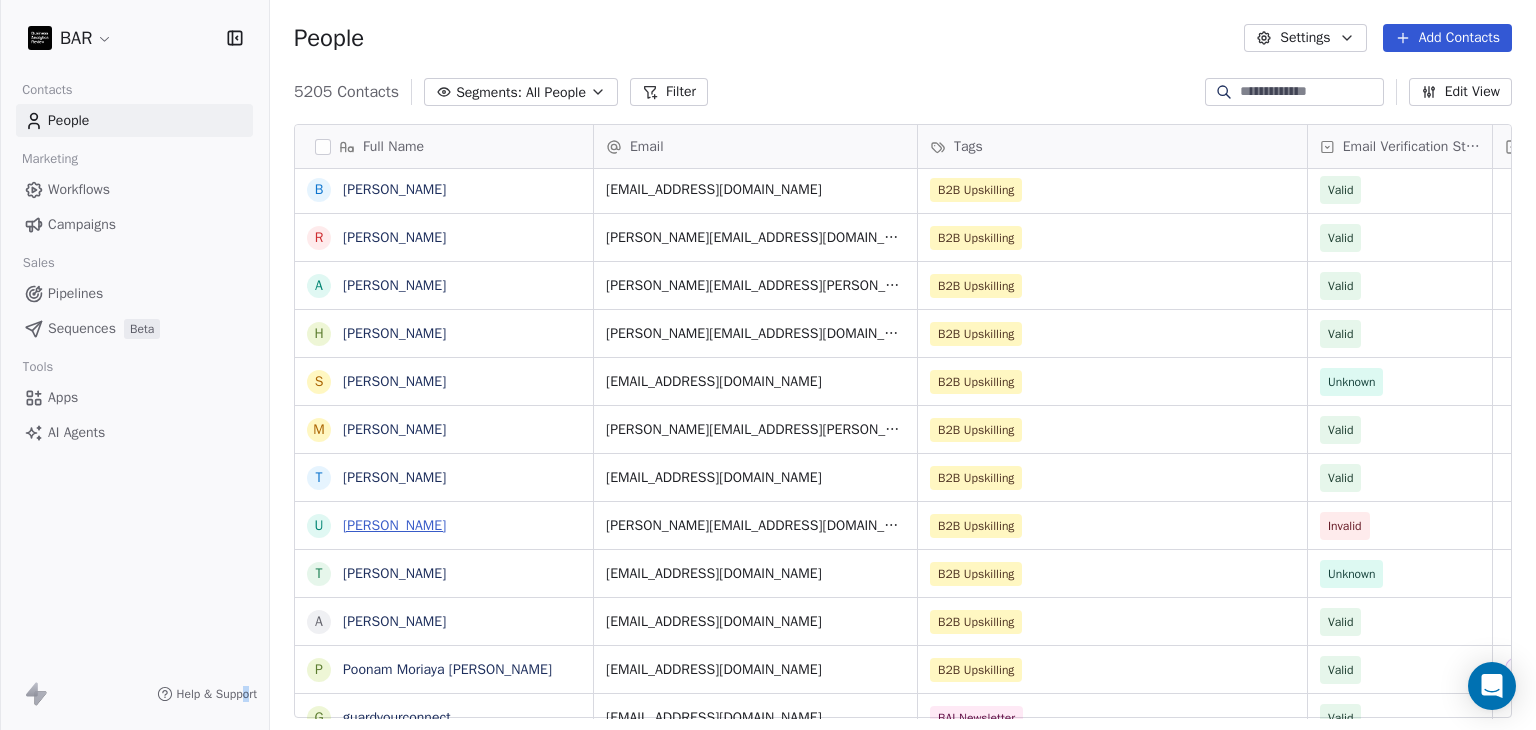 drag, startPoint x: 399, startPoint y: 529, endPoint x: 382, endPoint y: 525, distance: 17.464249 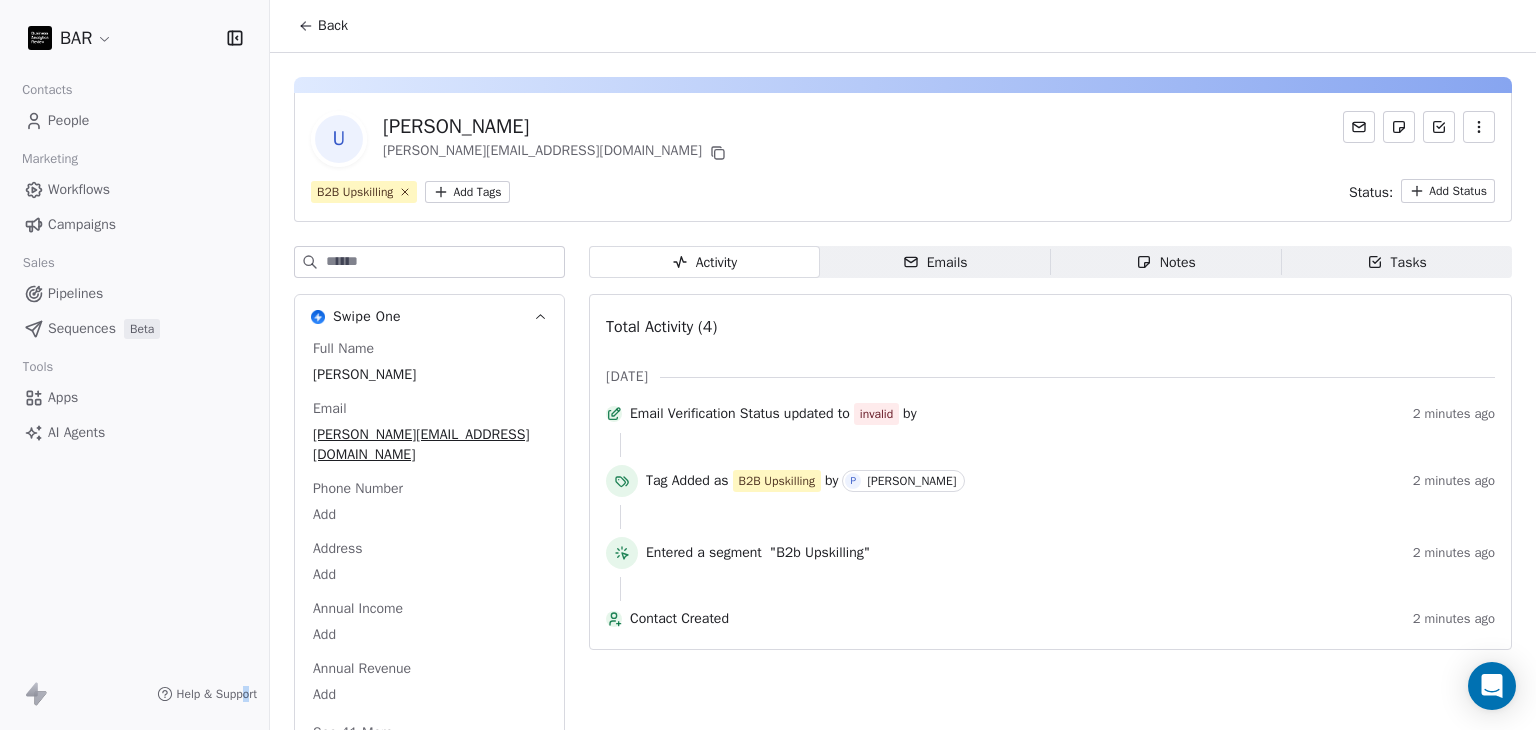 click on "Back" at bounding box center (323, 26) 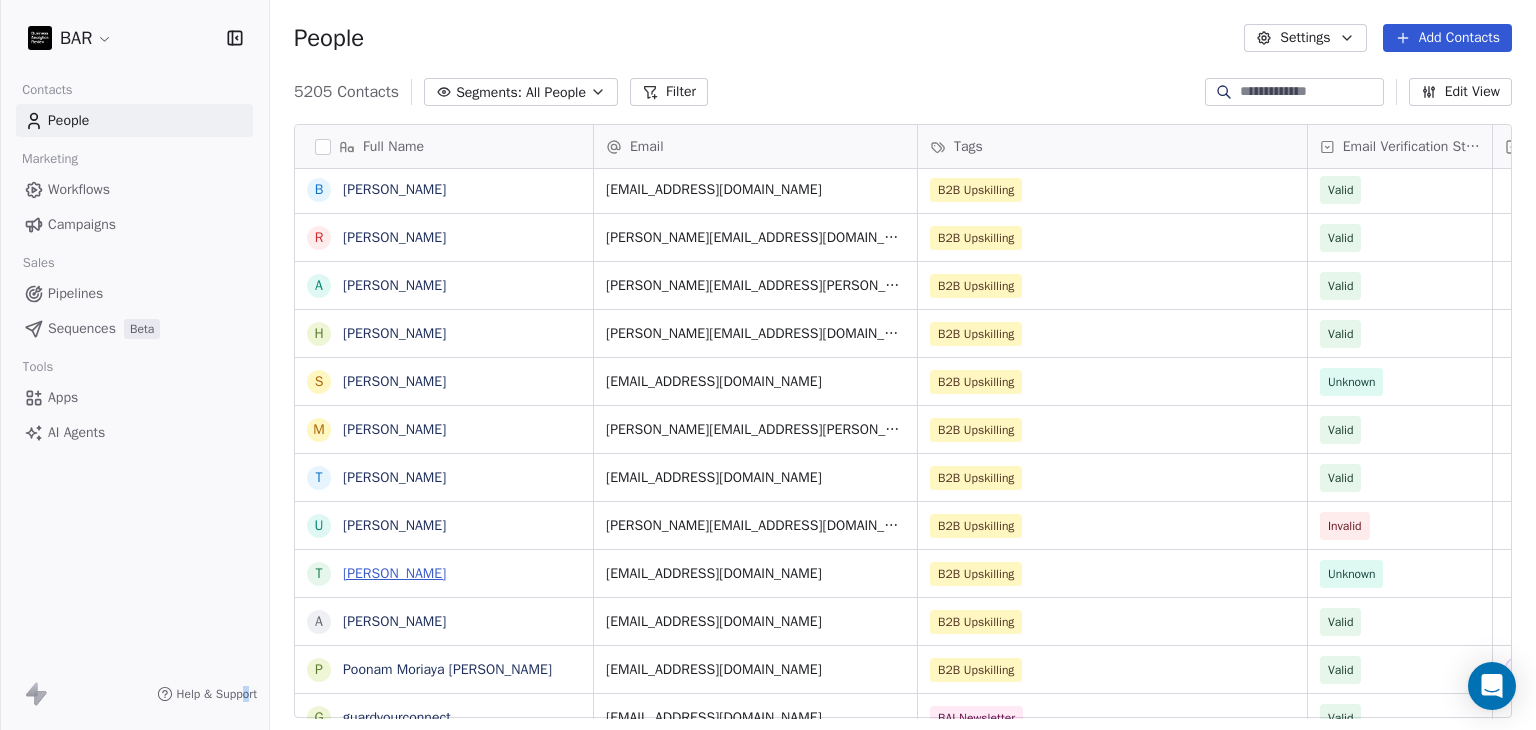 click on "[PERSON_NAME]" at bounding box center [394, 573] 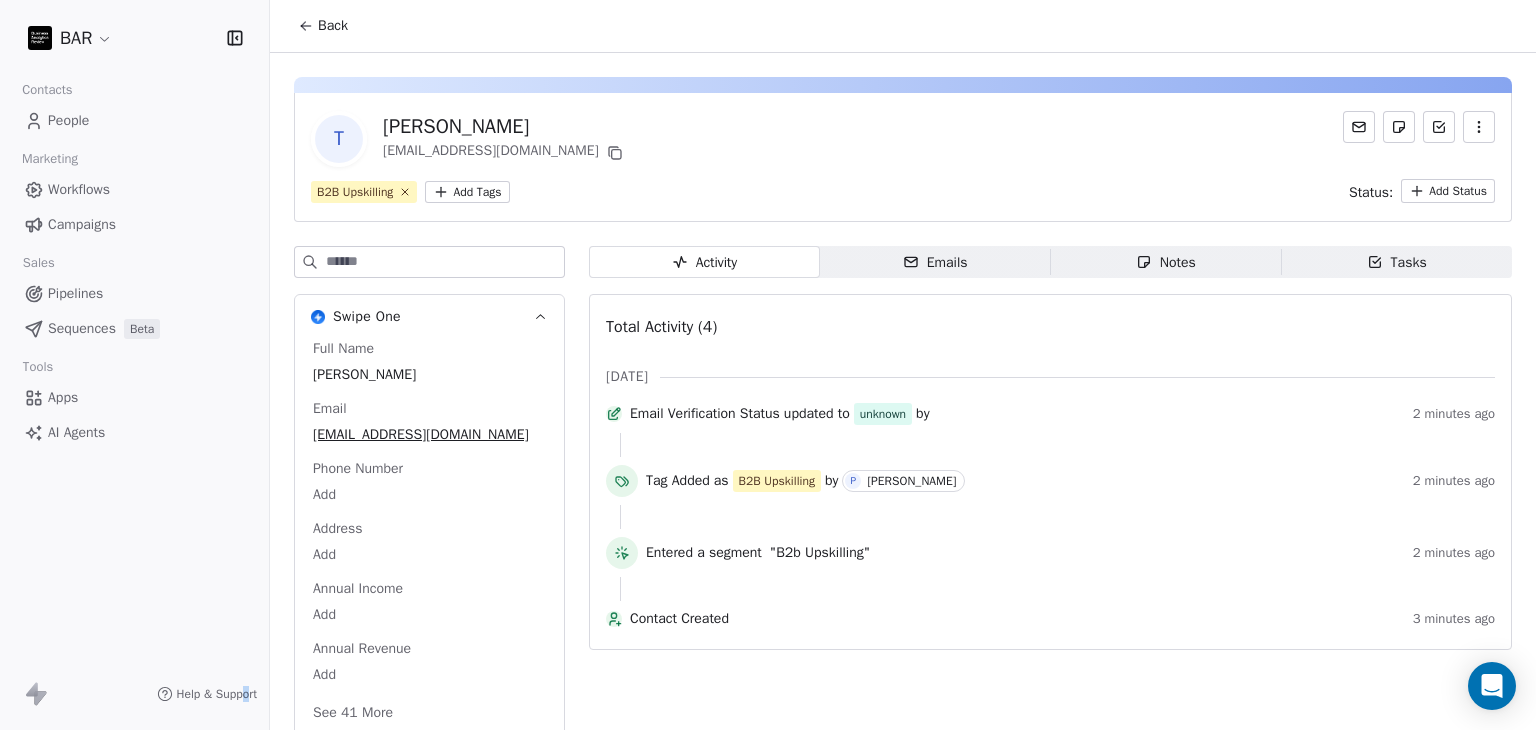 click at bounding box center [1479, 127] 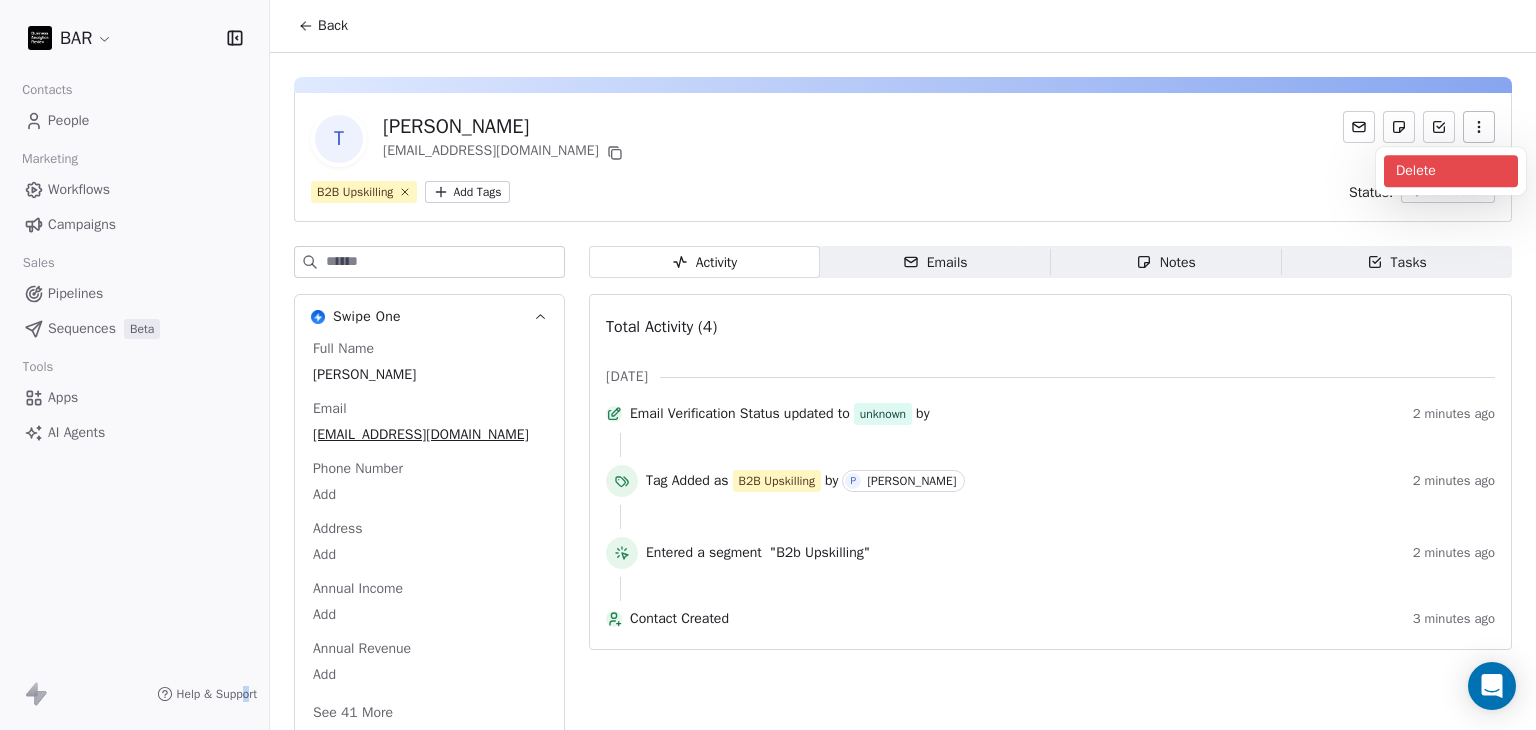click on "Delete" at bounding box center (1451, 171) 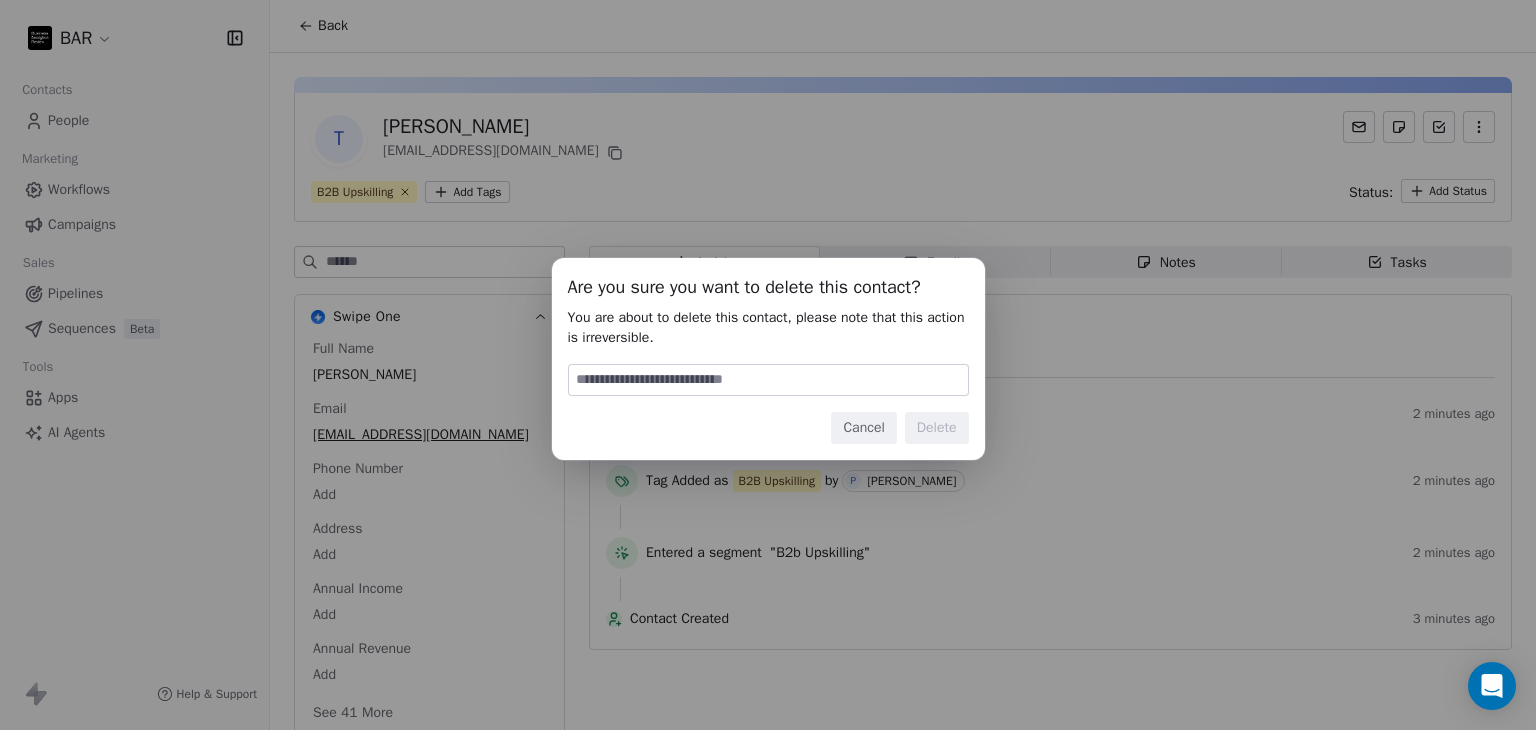 click at bounding box center (768, 380) 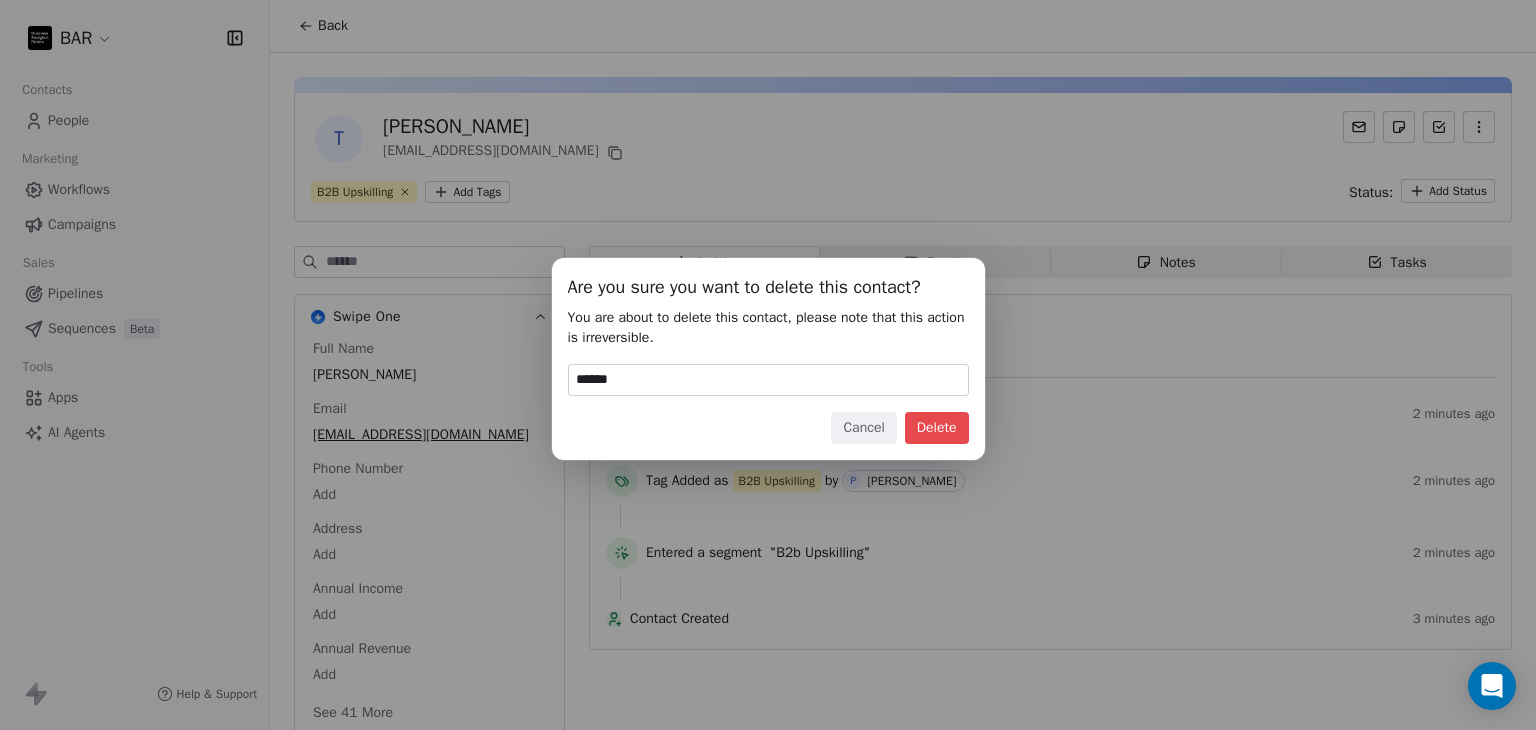 drag, startPoint x: 941, startPoint y: 423, endPoint x: 1088, endPoint y: 439, distance: 147.86818 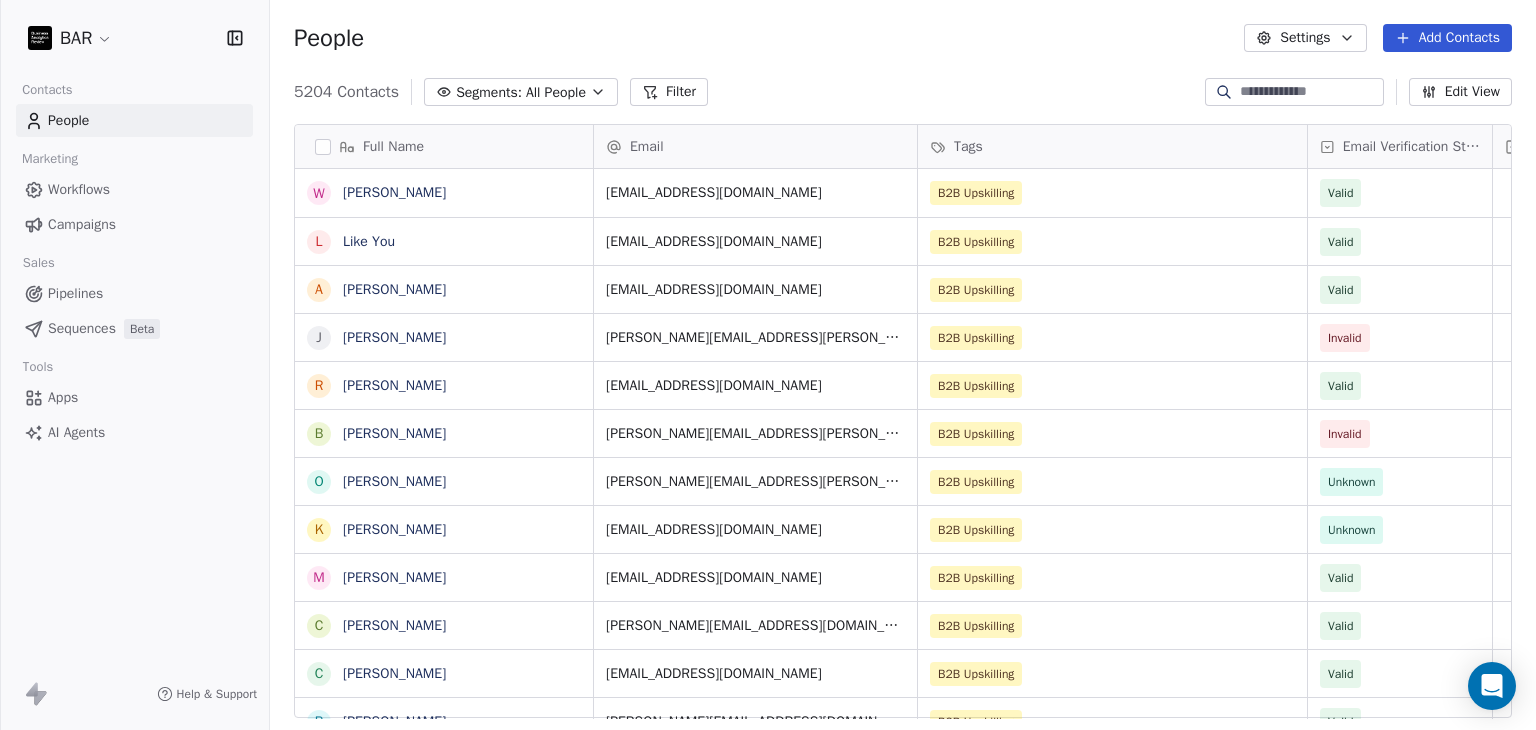 click on "Filter" at bounding box center [669, 92] 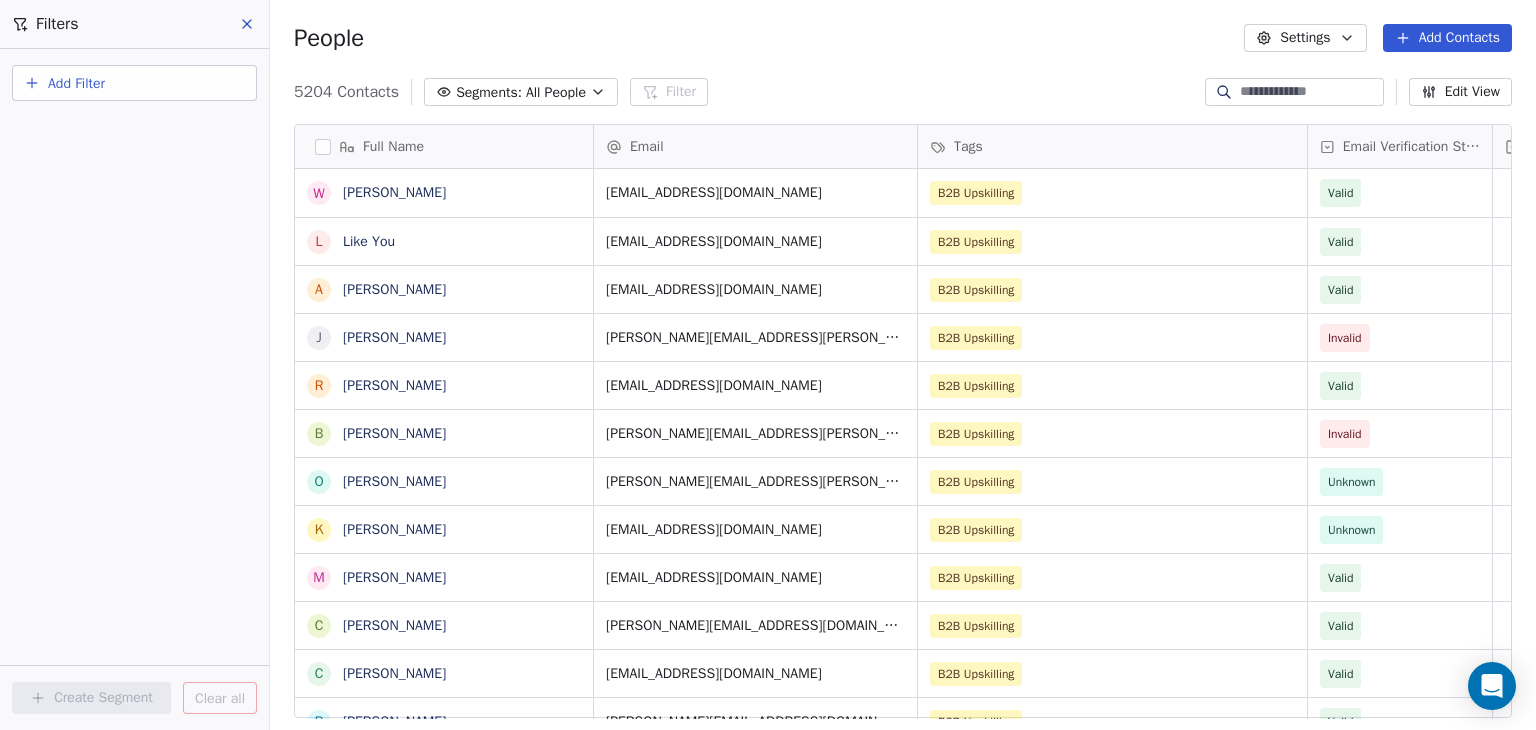 click on "Add Filter" at bounding box center [76, 83] 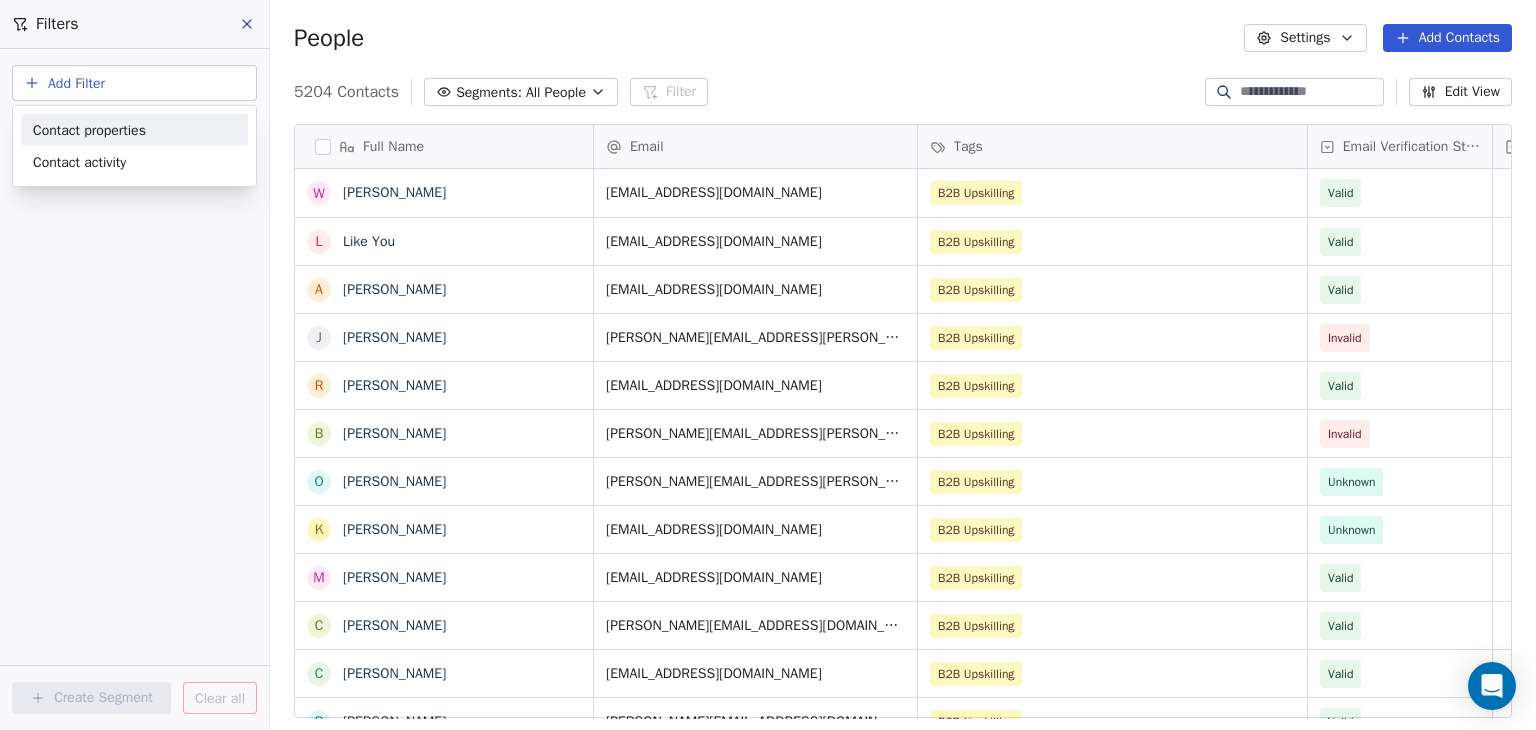 click on "Contact properties" at bounding box center (89, 129) 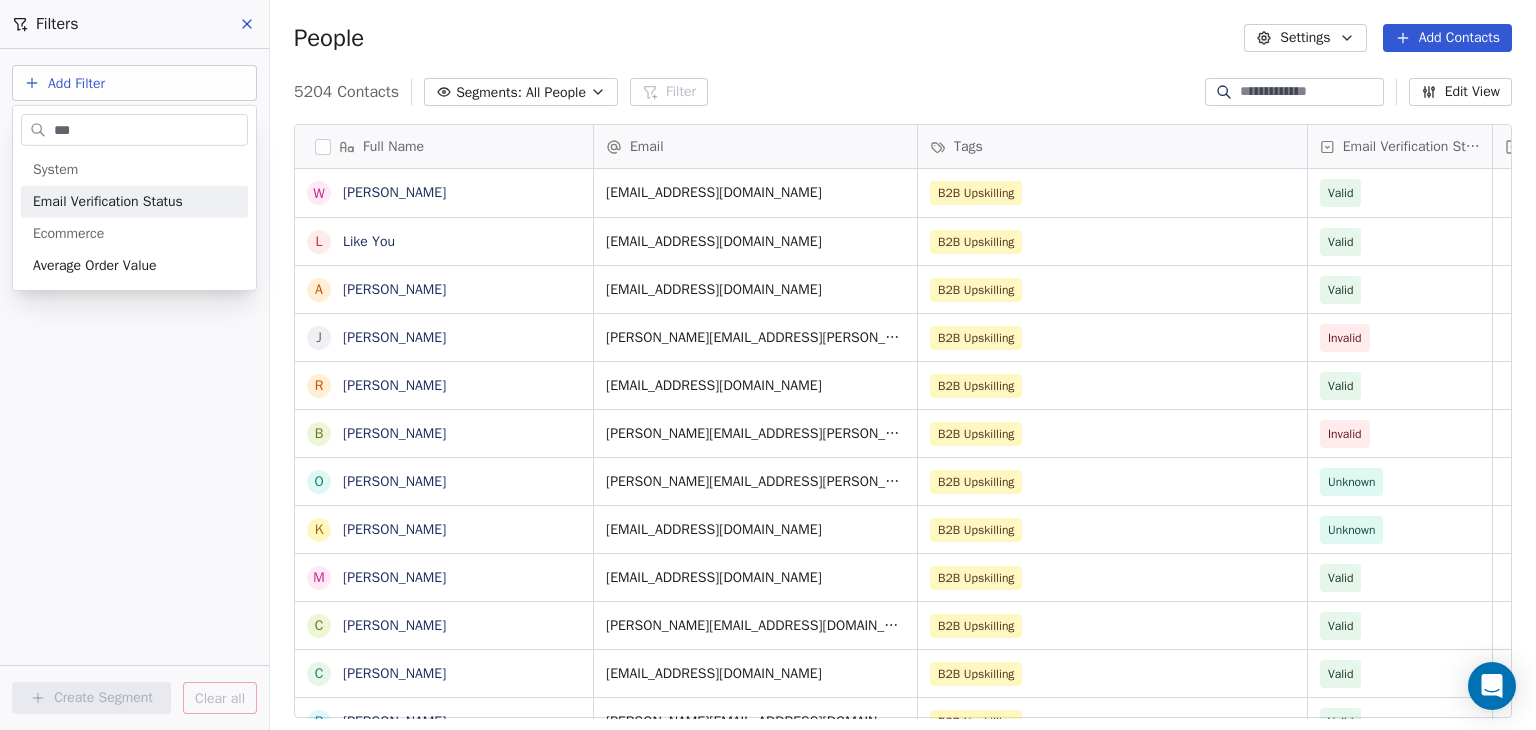 type on "***" 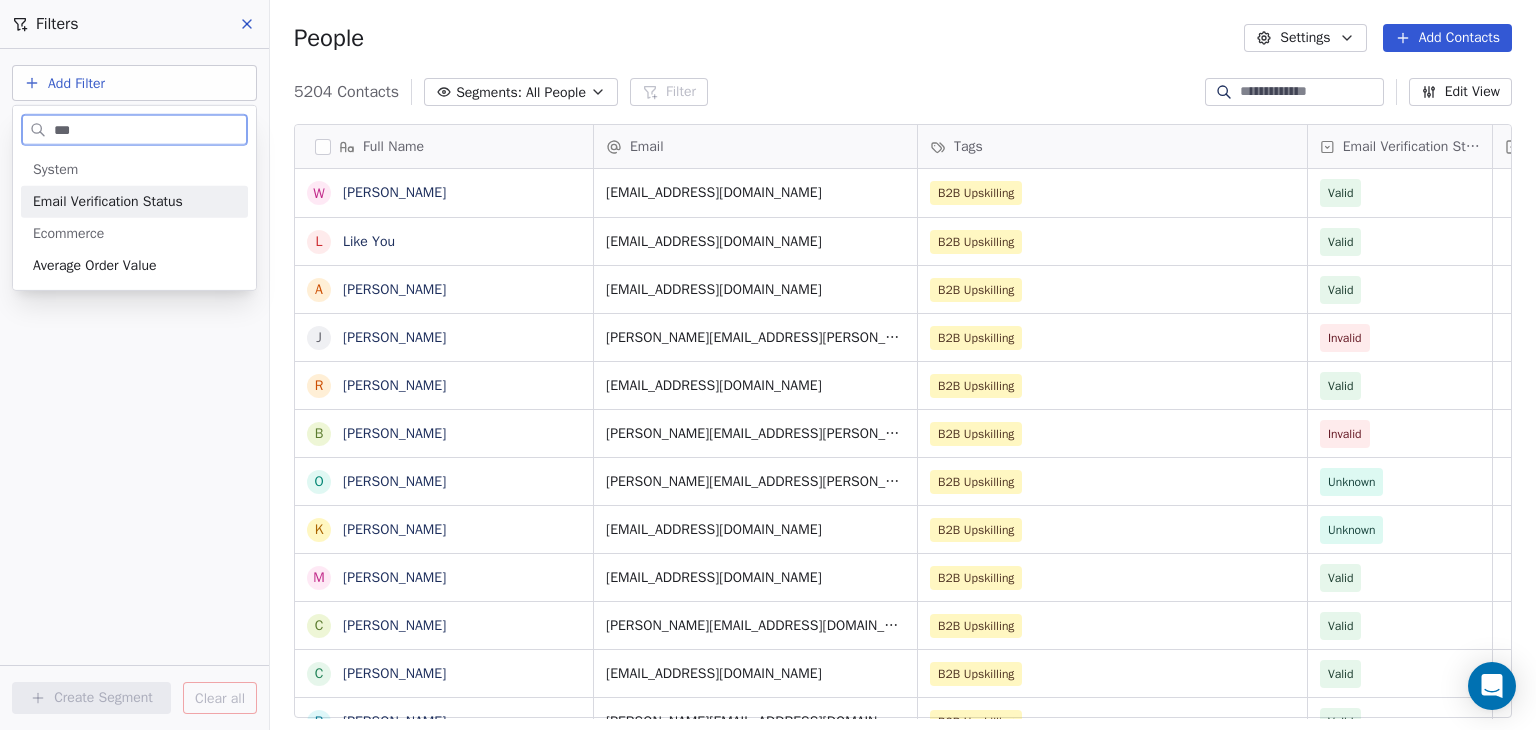 click on "Email Verification Status" at bounding box center (108, 202) 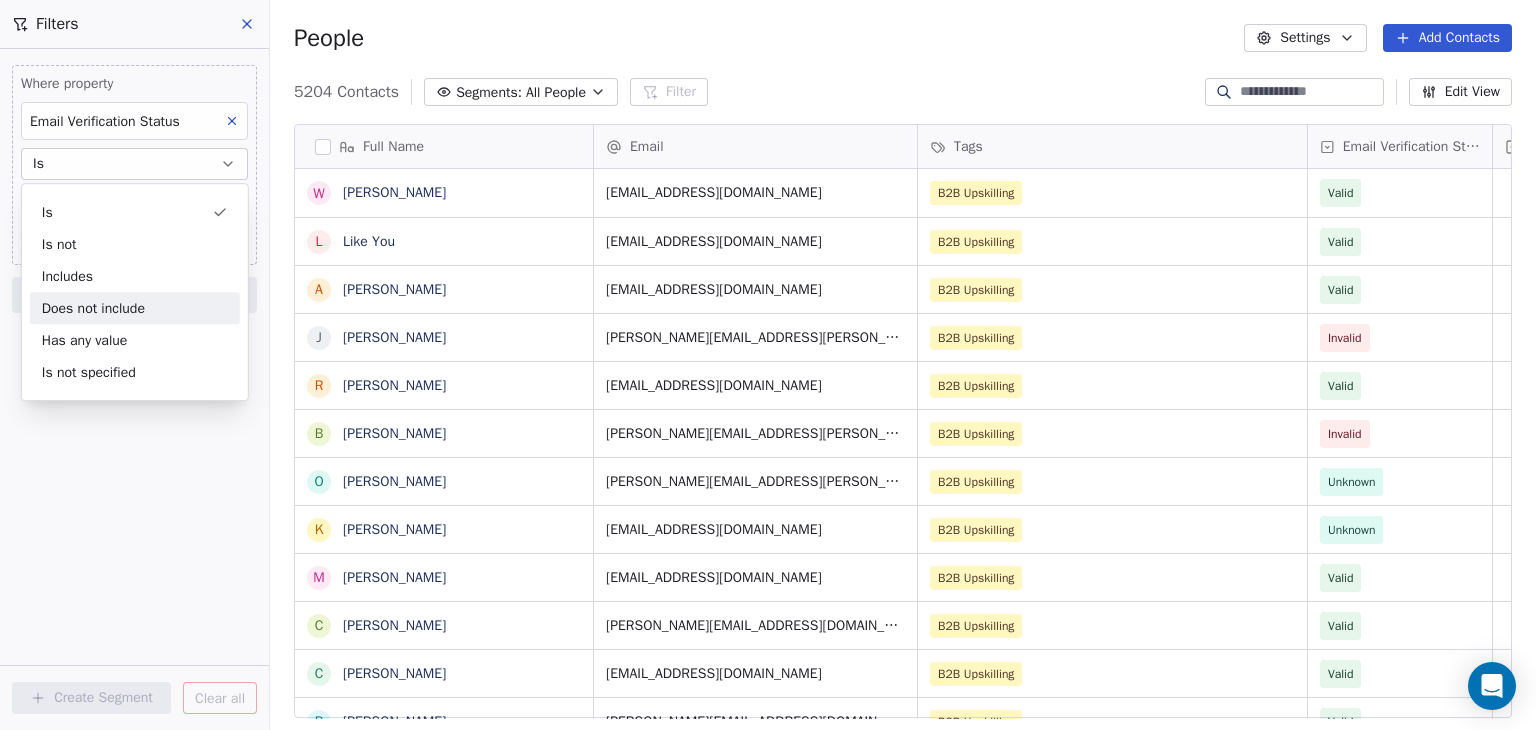 click on "Where property   Email Verification Status   Is Select  Email Verification Status Add filter to this group Add another filter  Create Segment Clear all" at bounding box center [134, 389] 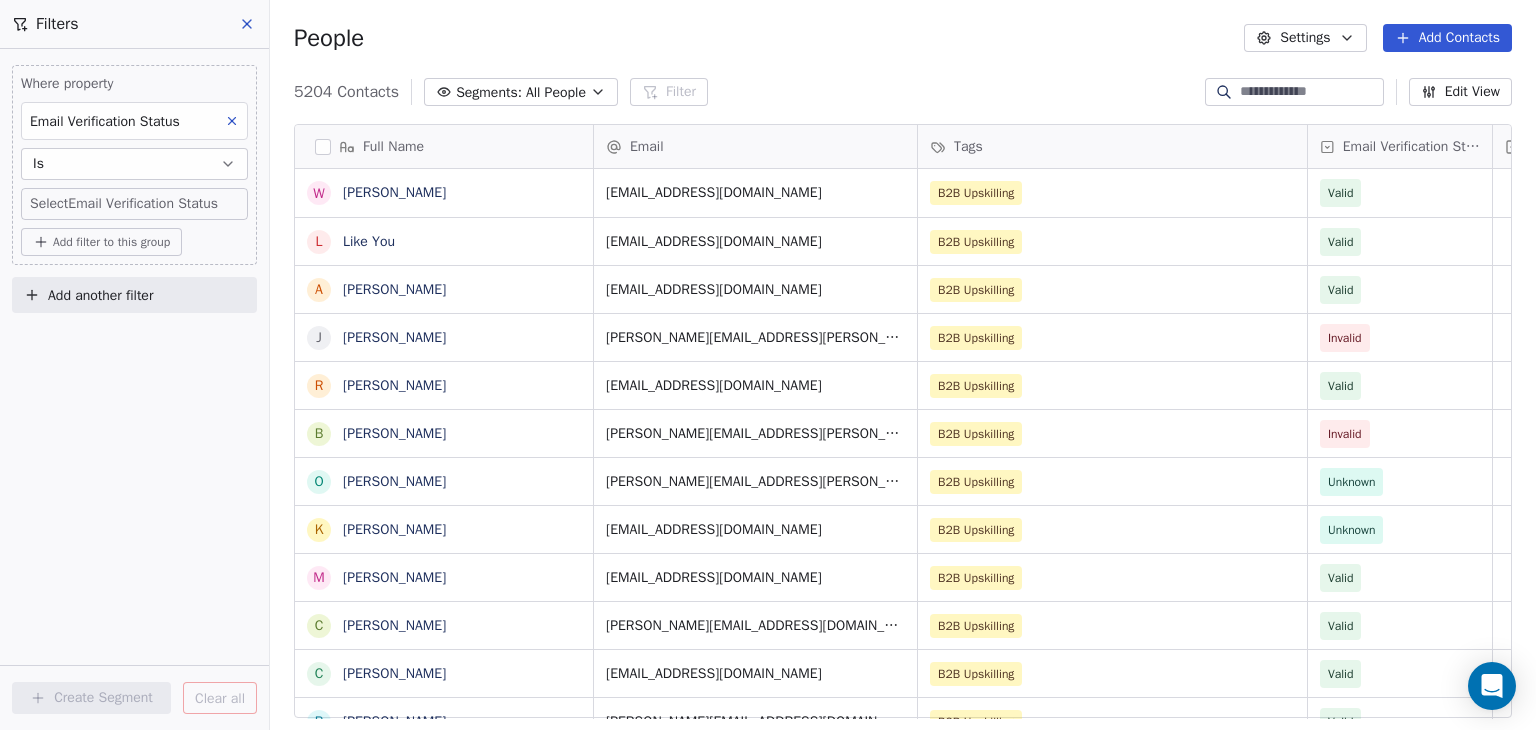click on "BAR Contacts People Marketing Workflows Campaigns Sales Pipelines Sequences Beta Tools Apps AI Agents Help & Support Filters Where property   Email Verification Status   Is Select  Email Verification Status Add filter to this group Add another filter  Create Segment Clear all People Settings  Add Contacts 5204 Contacts Segments: All People Filter  Edit View Tag Add to Sequence Full Name [PERSON_NAME] L Like You A [PERSON_NAME] J [PERSON_NAME] R [PERSON_NAME] B [PERSON_NAME] O [PERSON_NAME] K [PERSON_NAME] M [PERSON_NAME] C [PERSON_NAME] C [PERSON_NAME] B [PERSON_NAME] L [PERSON_NAME] [PERSON_NAME] M [PERSON_NAME] T [PERSON_NAME] E [PERSON_NAME] C [PERSON_NAME] L [PERSON_NAME] P [PERSON_NAME] N [PERSON_NAME] Vilalta S [PERSON_NAME] D [PERSON_NAME] J [PERSON_NAME] S [PERSON_NAME] C [PERSON_NAME] P Prem [PERSON_NAME] A [PERSON_NAME] A [PERSON_NAME] M [PERSON_NAME] S [PERSON_NAME] S [PERSON_NAME] A [PERSON_NAME] Email Tags Email Verification Status Status [EMAIL_ADDRESS][DOMAIN_NAME] B2B Upskilling Valid" at bounding box center (768, 365) 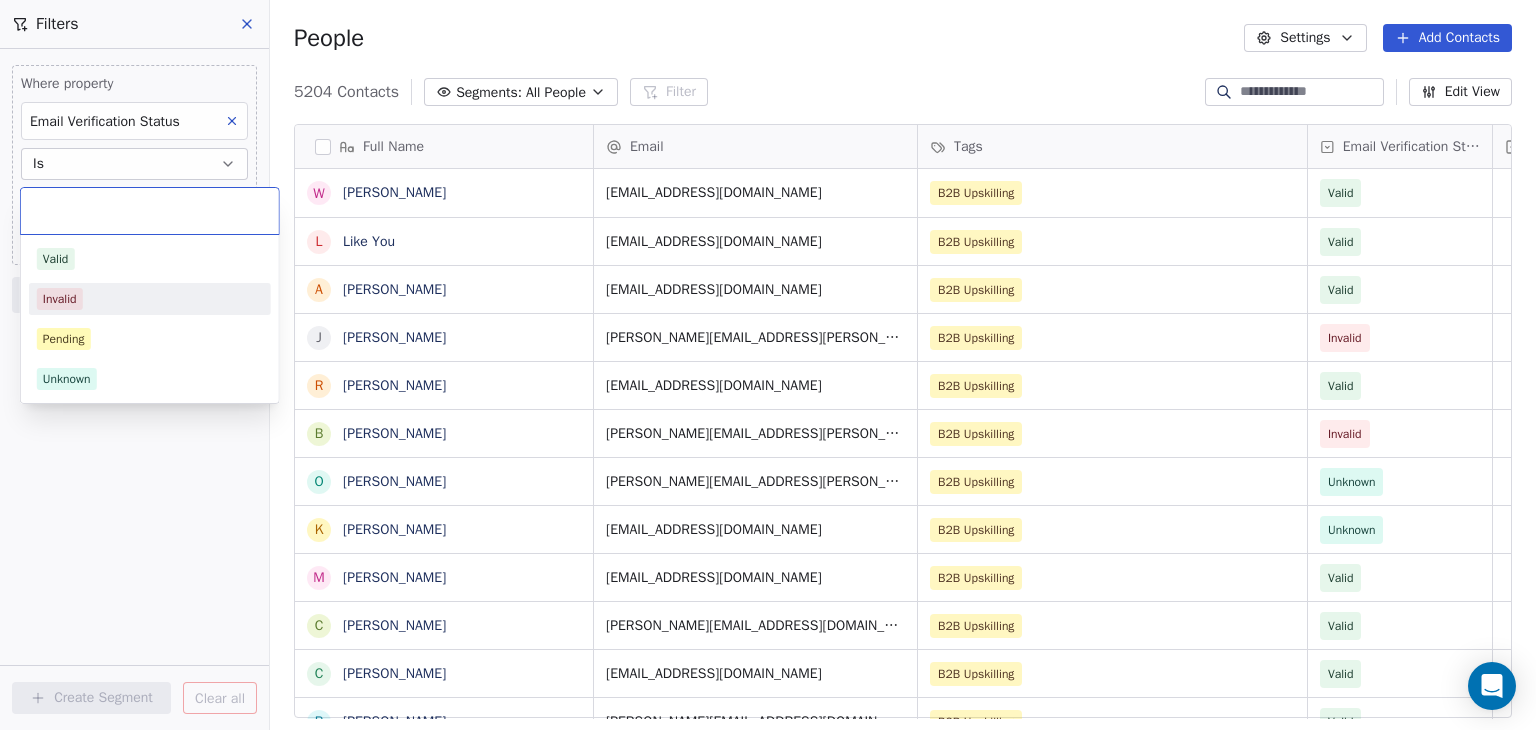 click on "Invalid" at bounding box center [150, 299] 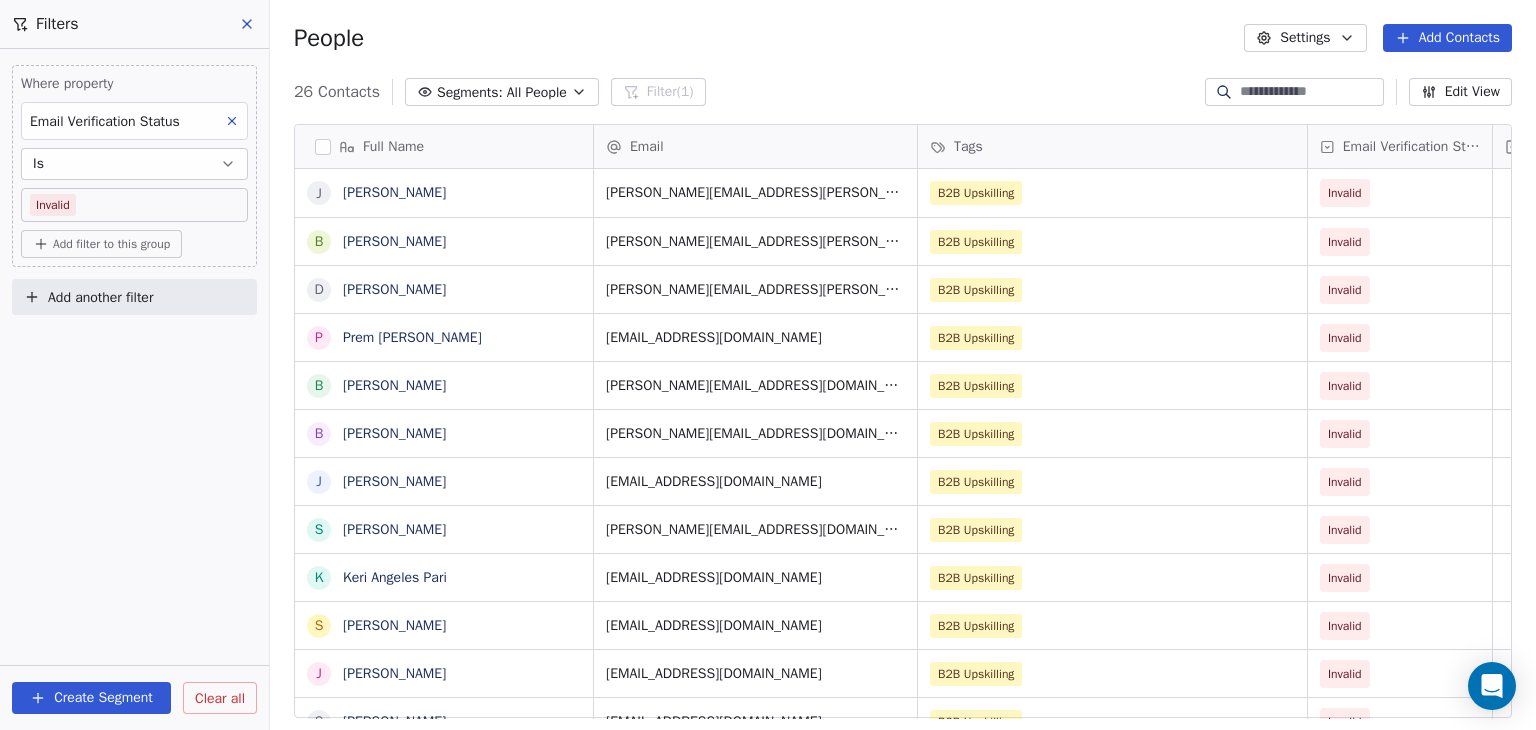 click at bounding box center [323, 147] 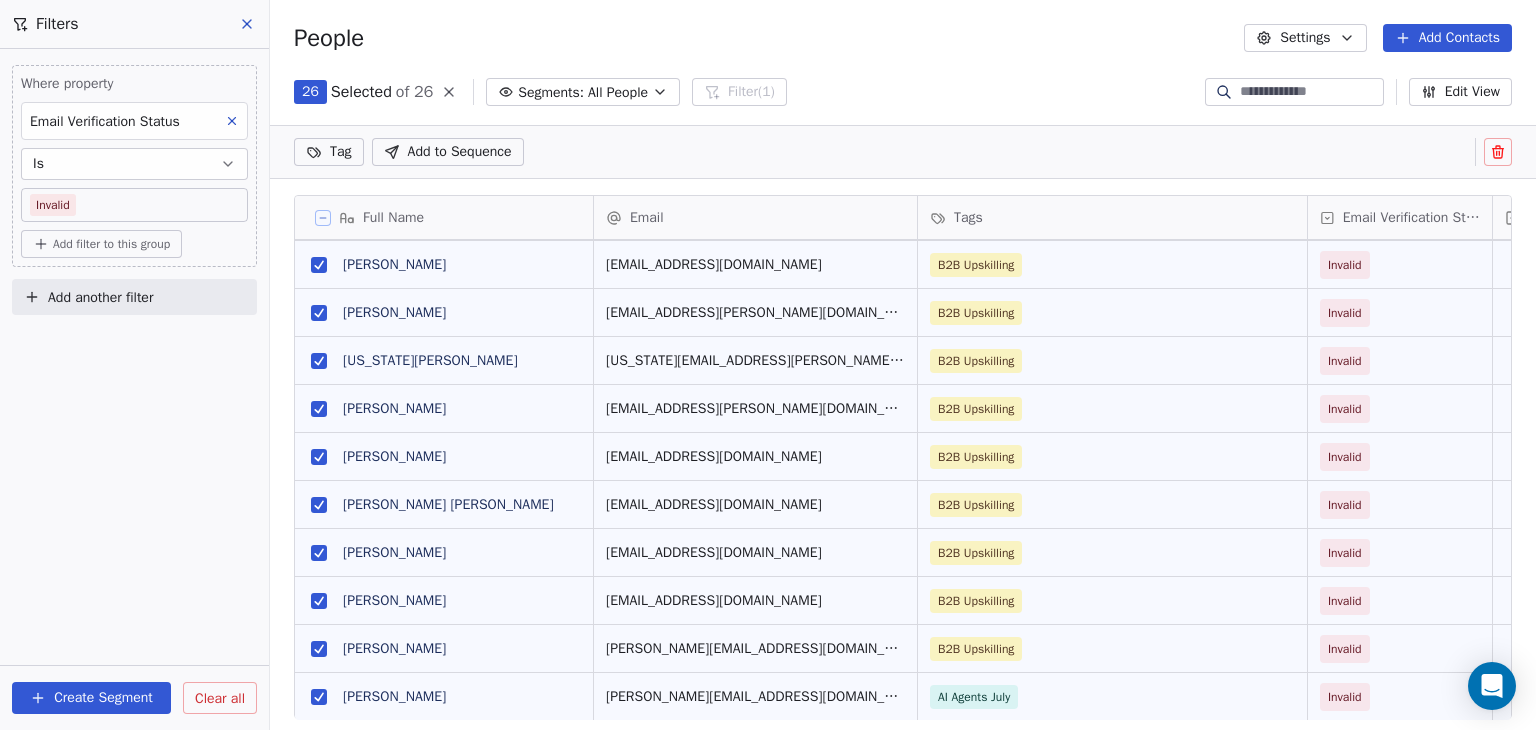 drag, startPoint x: 320, startPoint y: 692, endPoint x: 484, endPoint y: 676, distance: 164.77864 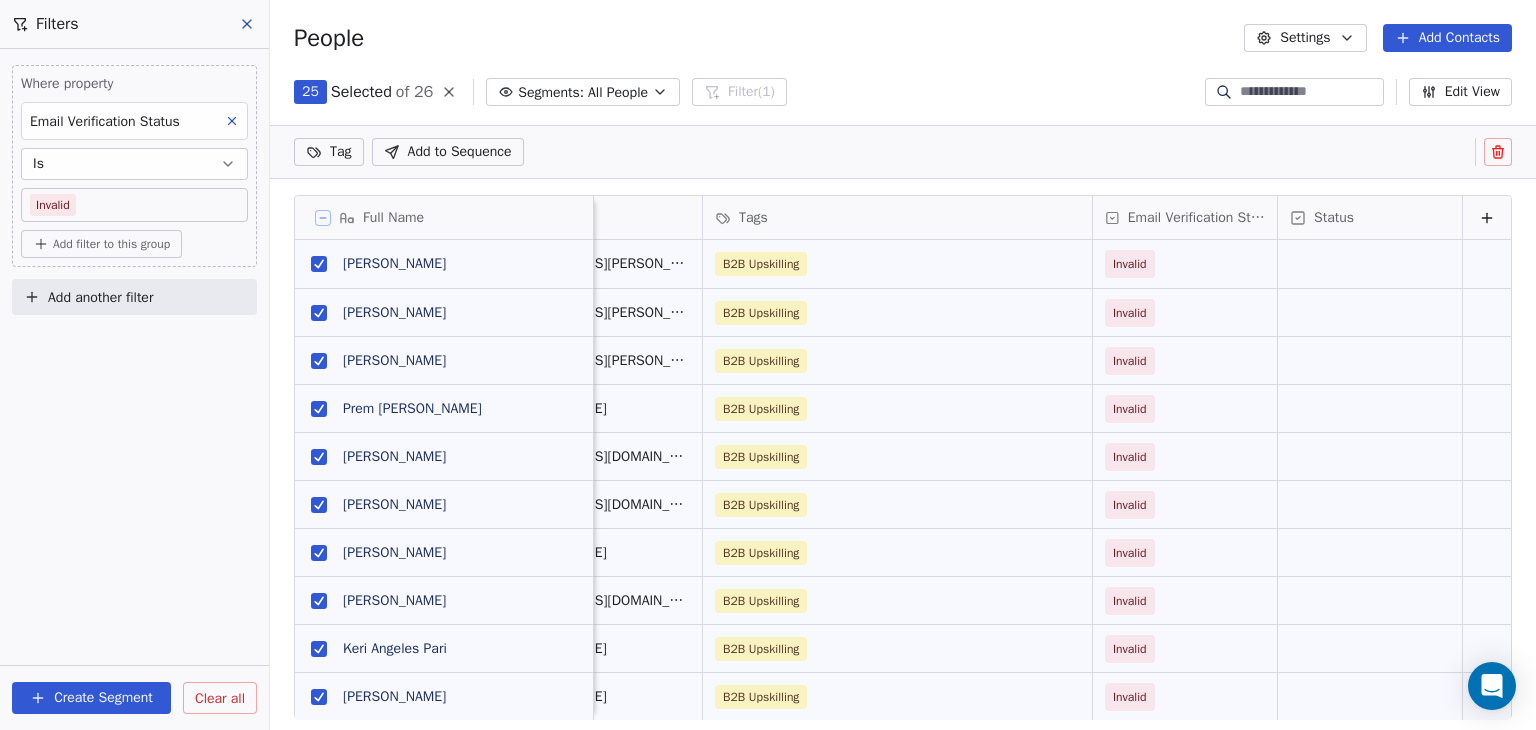 click 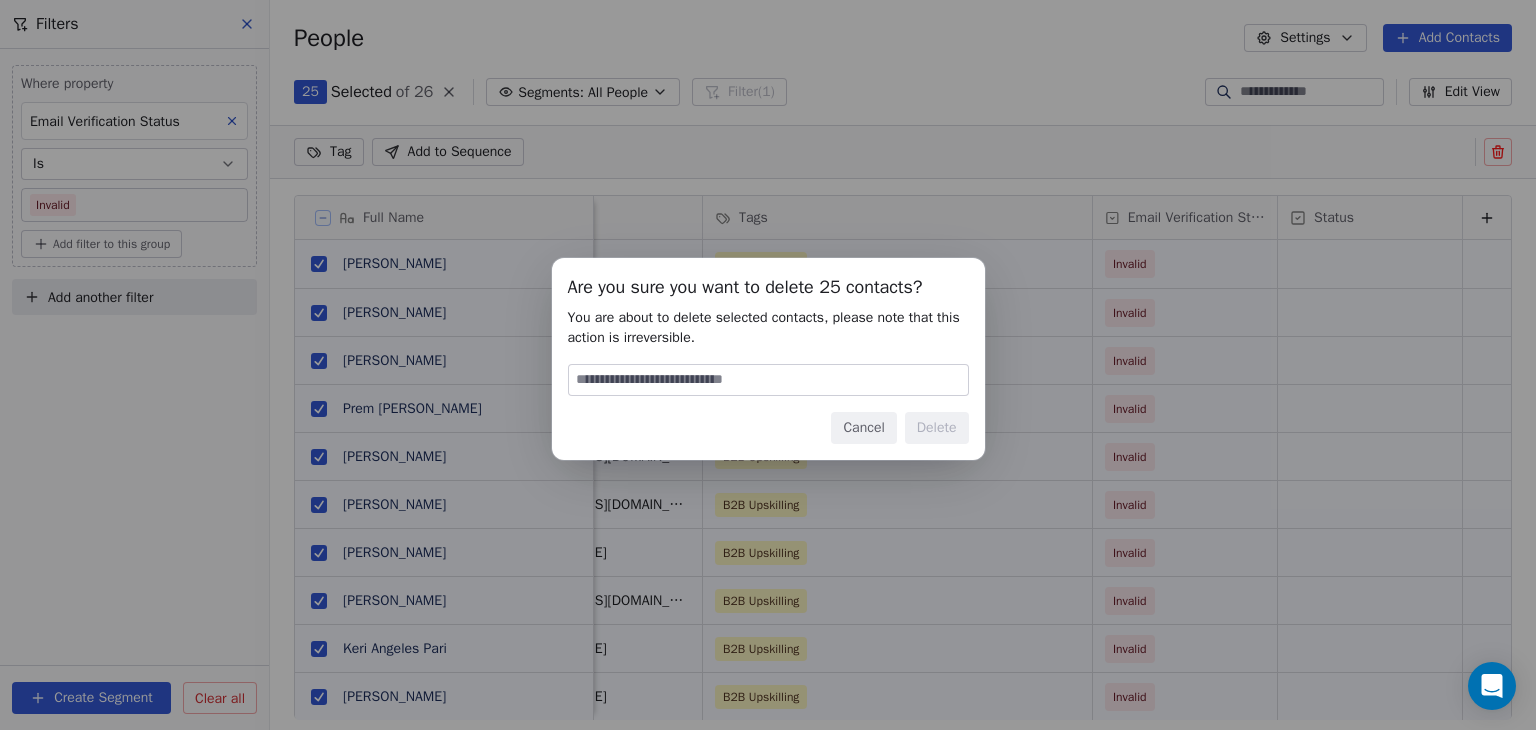 click at bounding box center (768, 380) 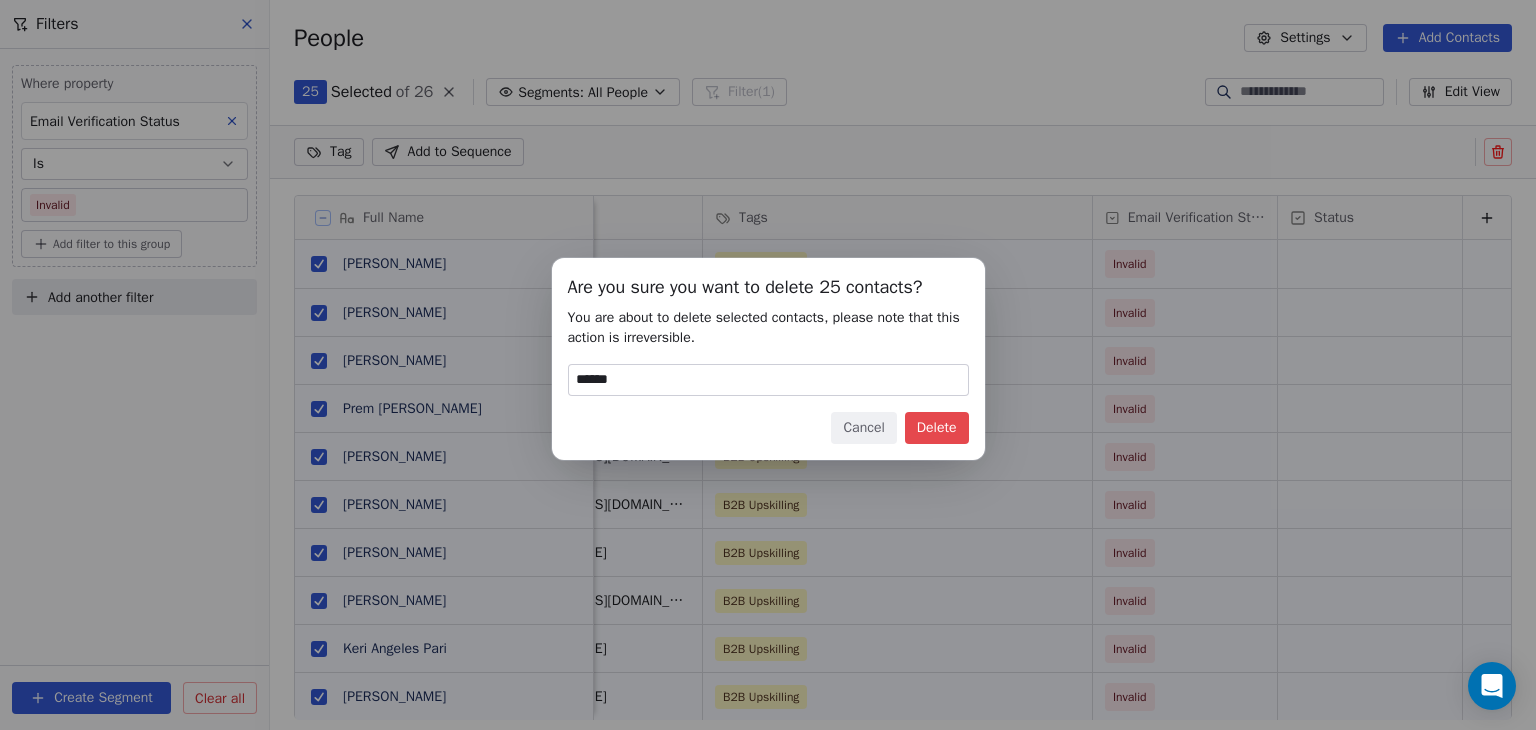 drag, startPoint x: 921, startPoint y: 423, endPoint x: 964, endPoint y: 429, distance: 43.416588 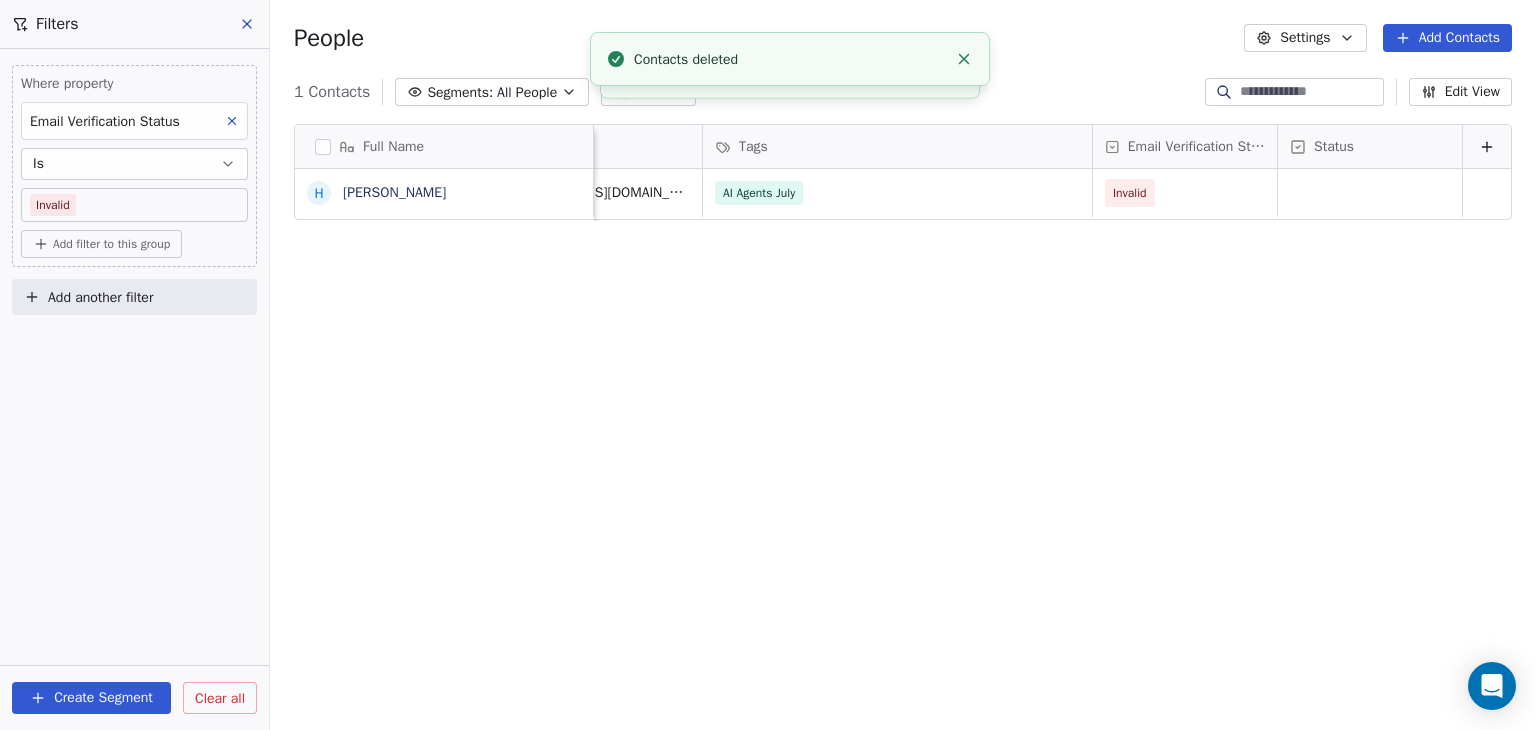 click on "BAR Contacts People Marketing Workflows Campaigns Sales Pipelines Sequences Beta Tools Apps AI Agents Help & Support Filters Where property   Email Verification Status   Is Invalid Add filter to this group Add another filter  Create Segment Clear all People Settings  Add Contacts 1 Contacts Segments: All People Filter  (1) Edit View Tag Add to Sequence Full Name H [PERSON_NAME] Email Tags Email Verification Status Status [PERSON_NAME][EMAIL_ADDRESS][DOMAIN_NAME] AI Agents July Invalid
To pick up a draggable item, press the space bar.
While dragging, use the arrow keys to move the item.
Press space again to drop the item in its new position, or press escape to cancel.
Contacts deleted Contacts will be deleted very soon." at bounding box center [768, 365] 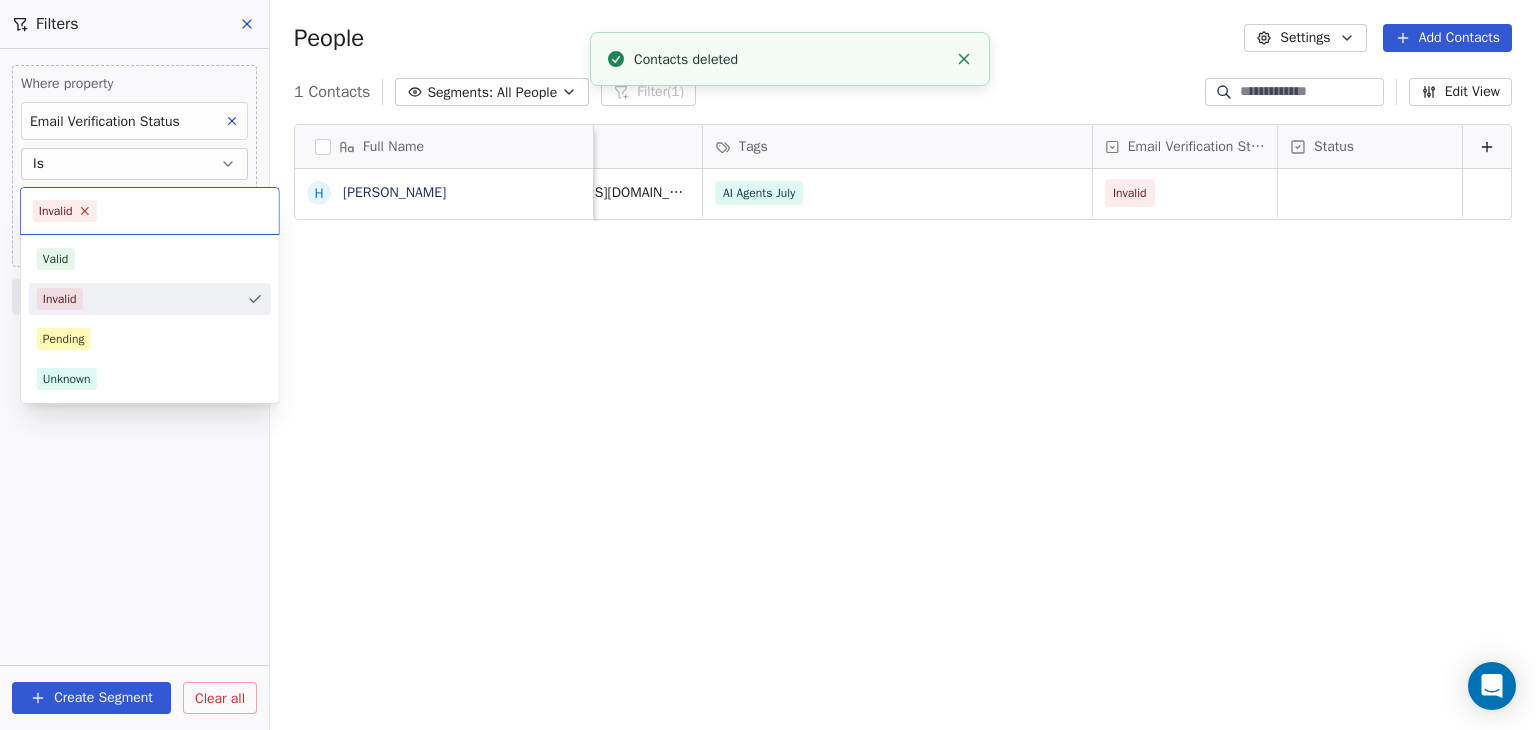 click 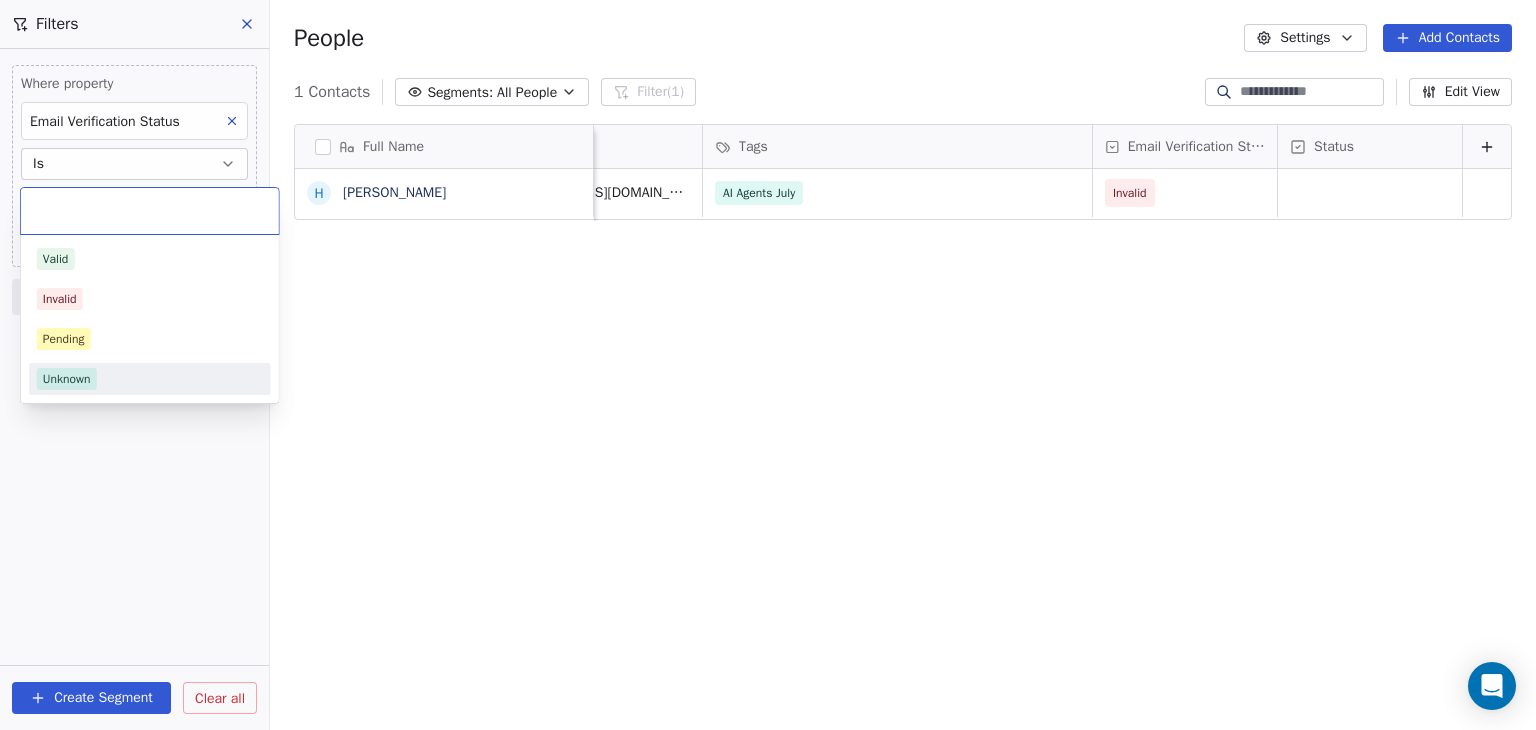 click on "Unknown" at bounding box center (67, 379) 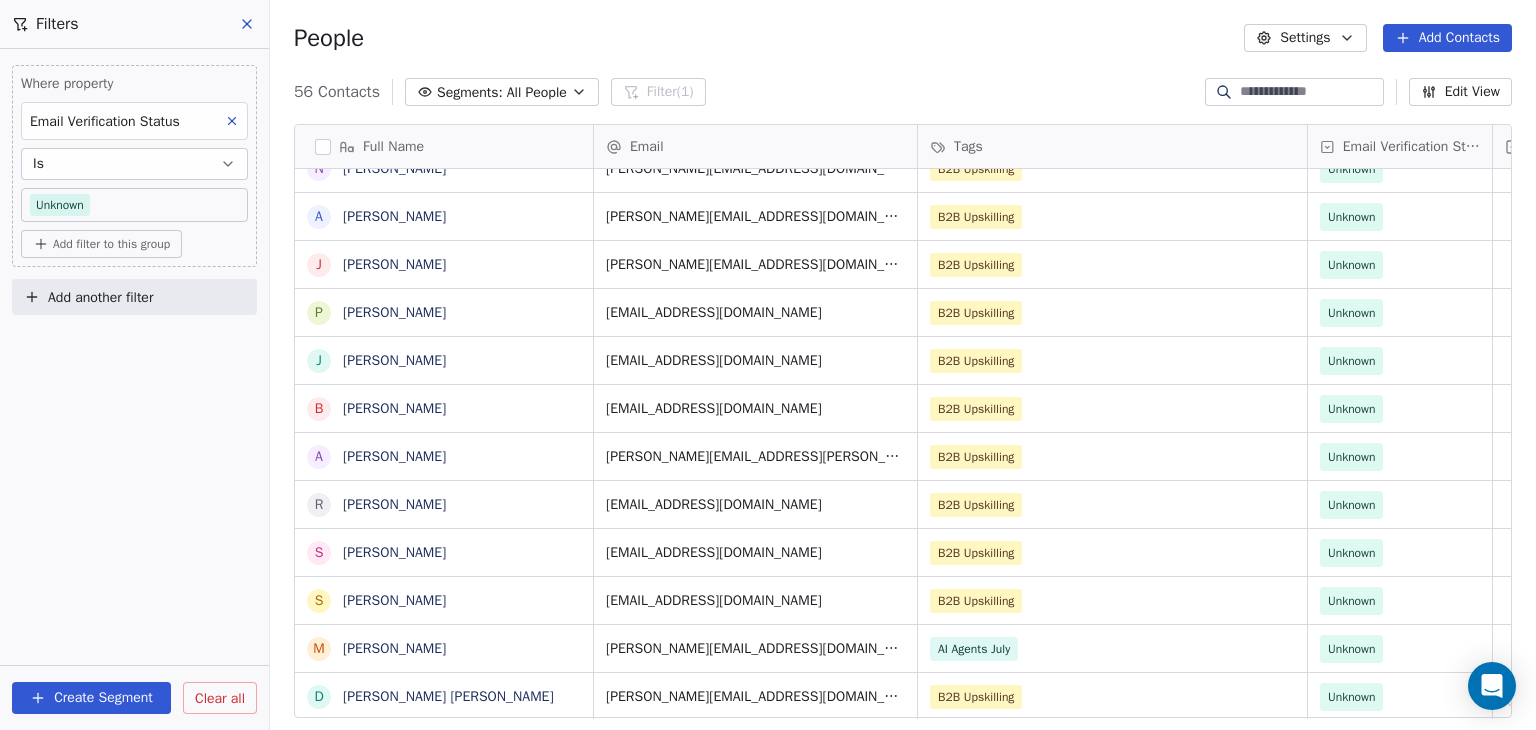 drag, startPoint x: 320, startPoint y: 139, endPoint x: 468, endPoint y: 257, distance: 189.28285 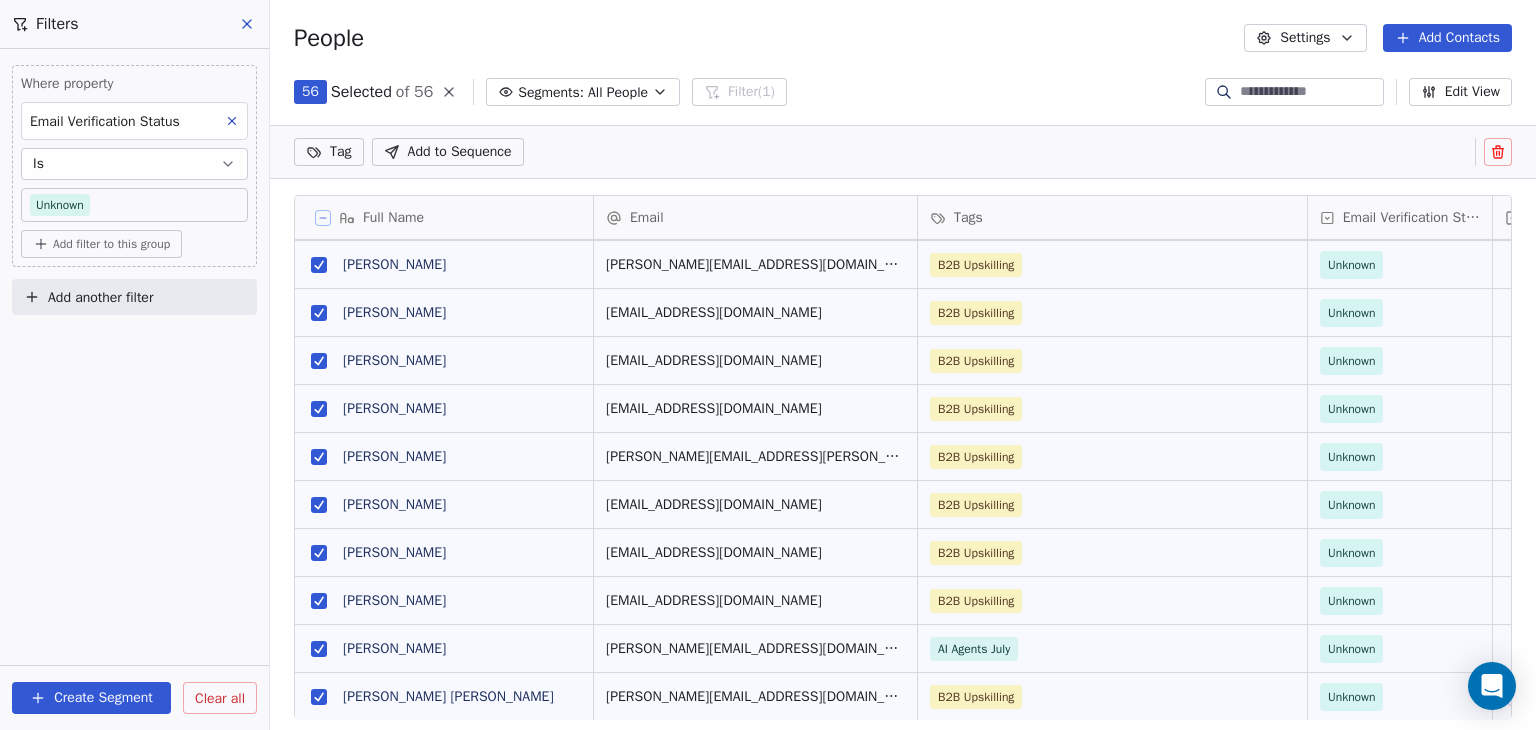 click at bounding box center (319, 649) 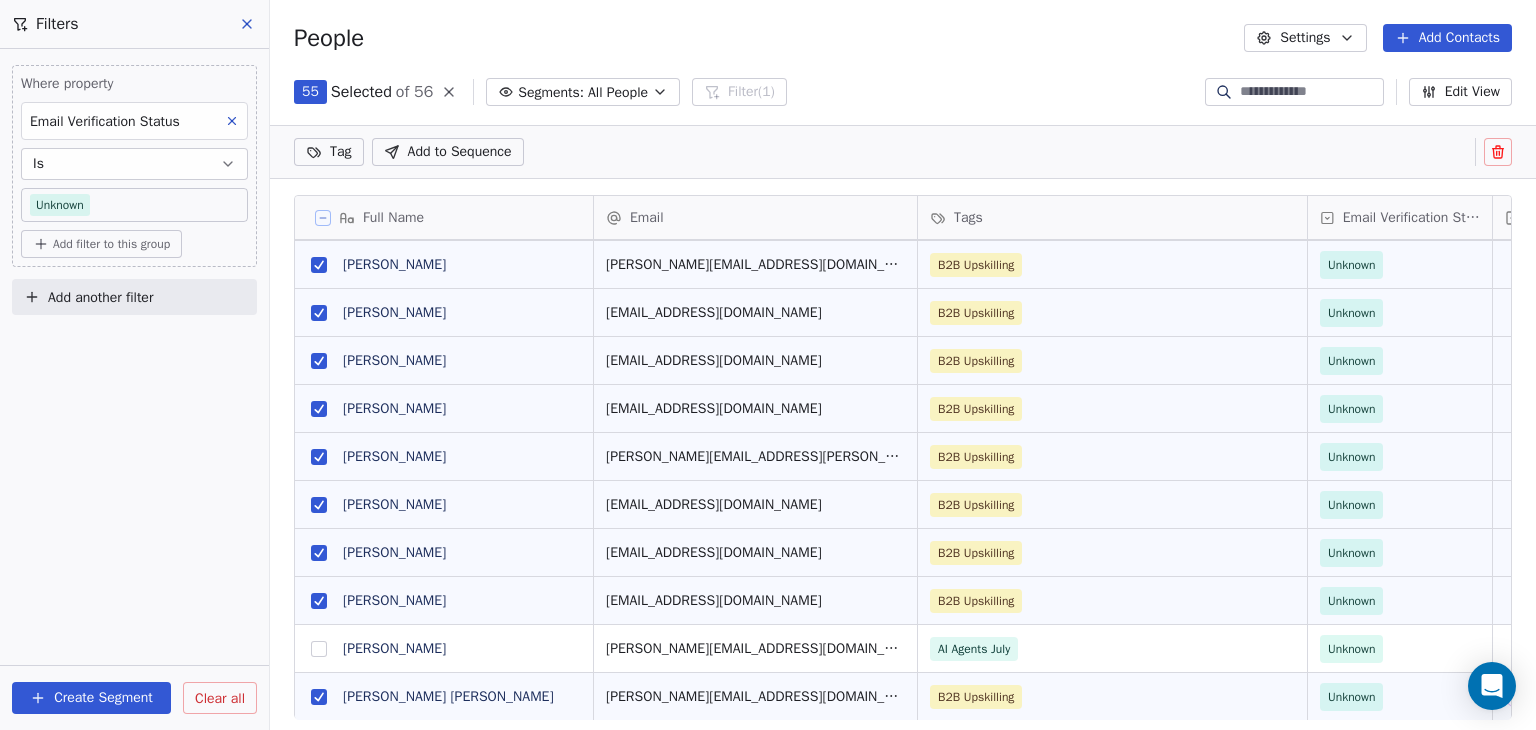 click at bounding box center (319, 697) 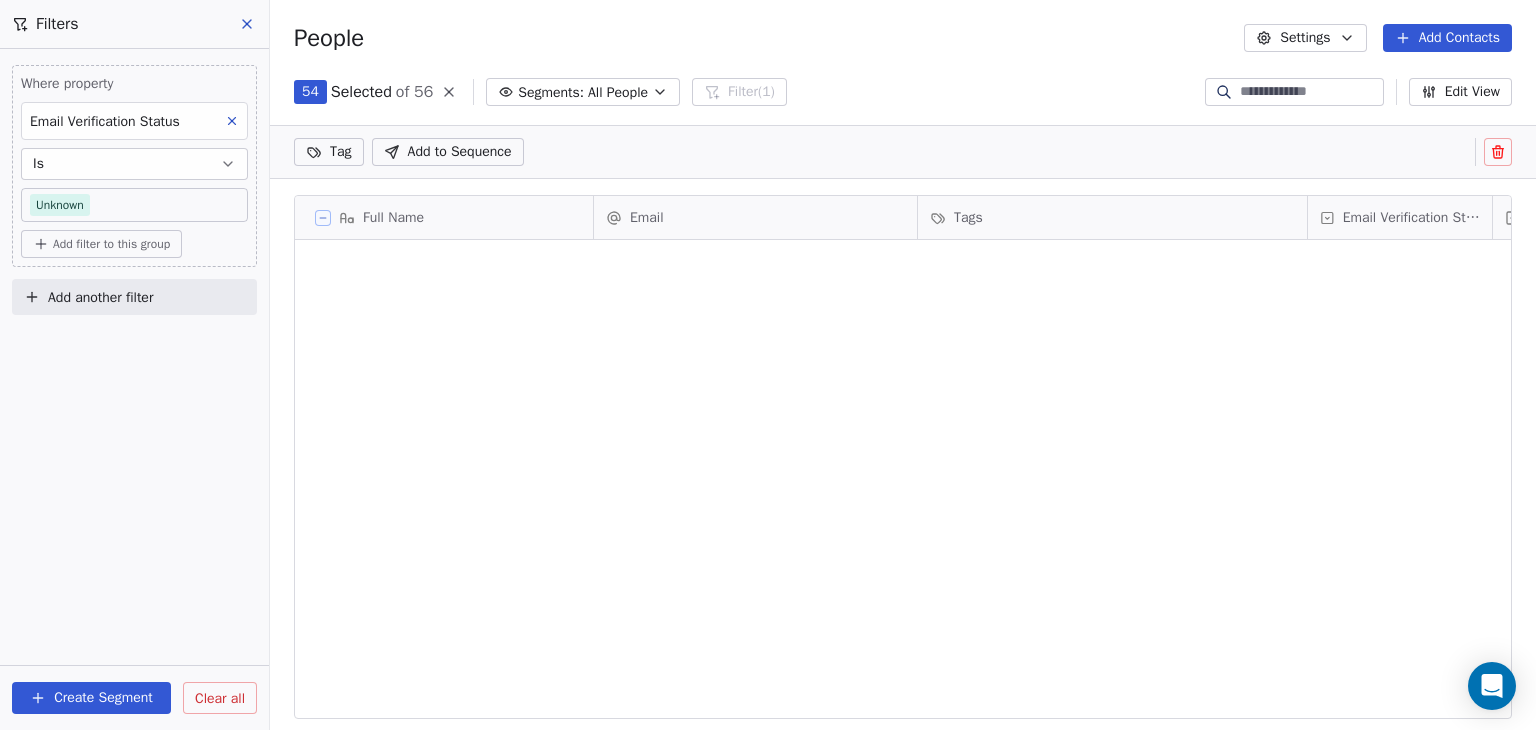 scroll, scrollTop: 0, scrollLeft: 0, axis: both 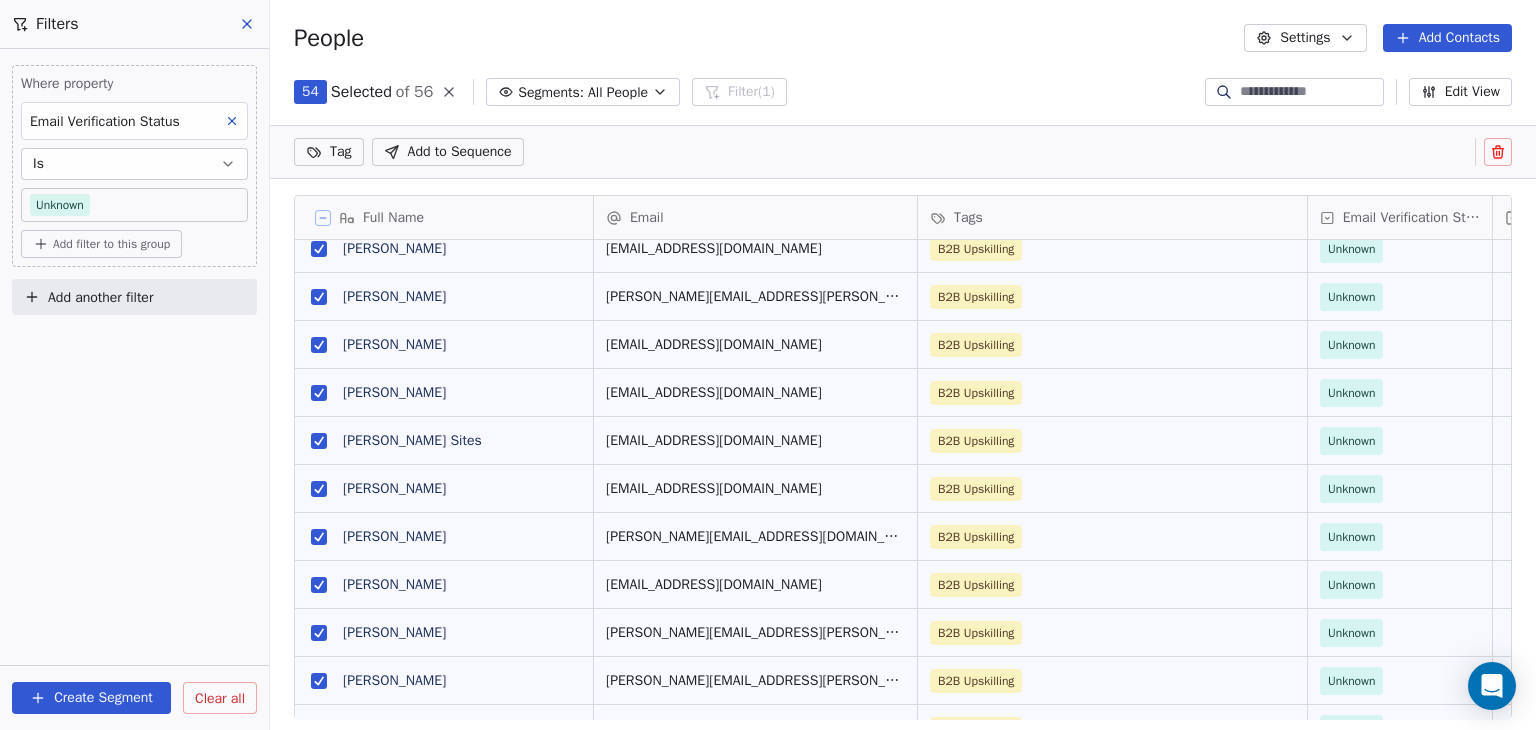 click 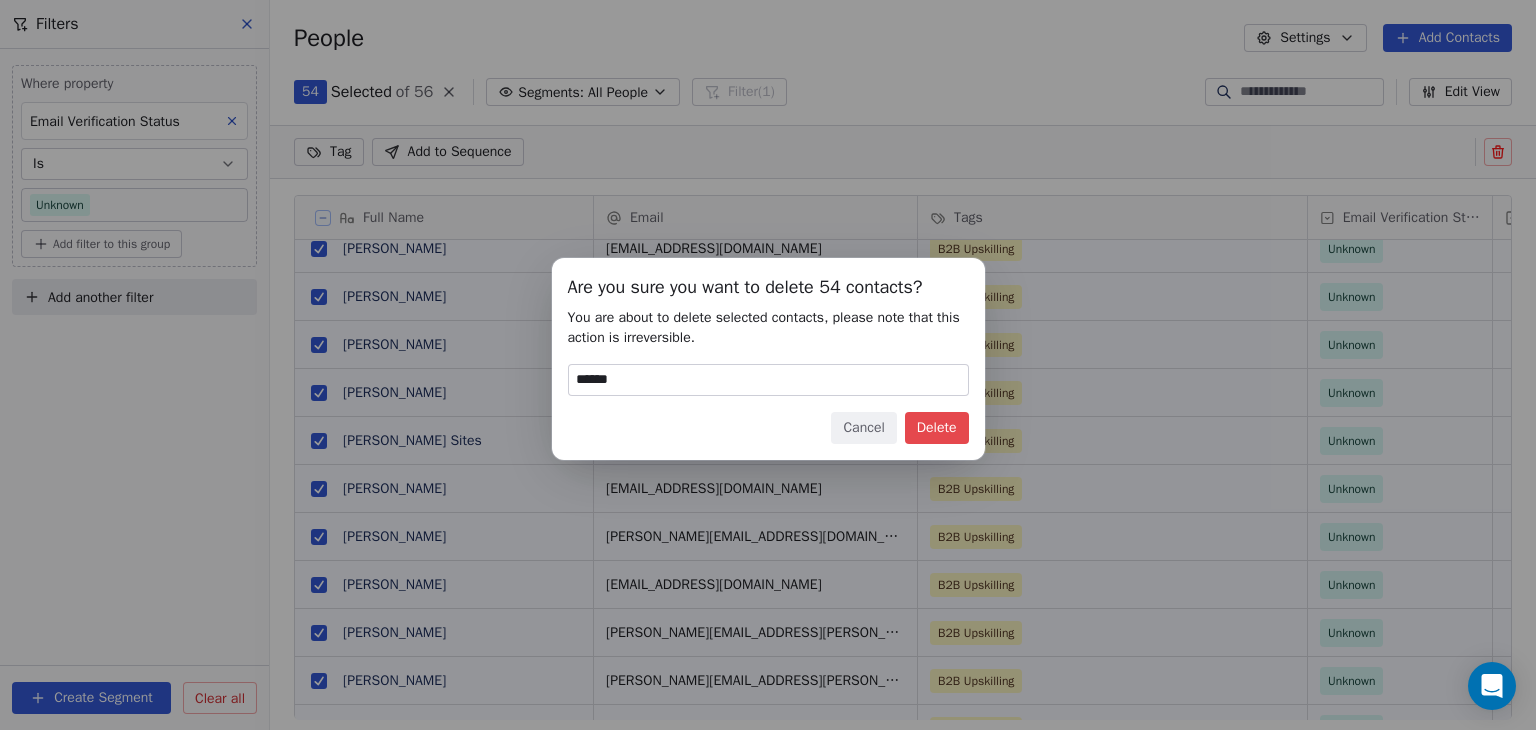 click on "Delete" at bounding box center (937, 428) 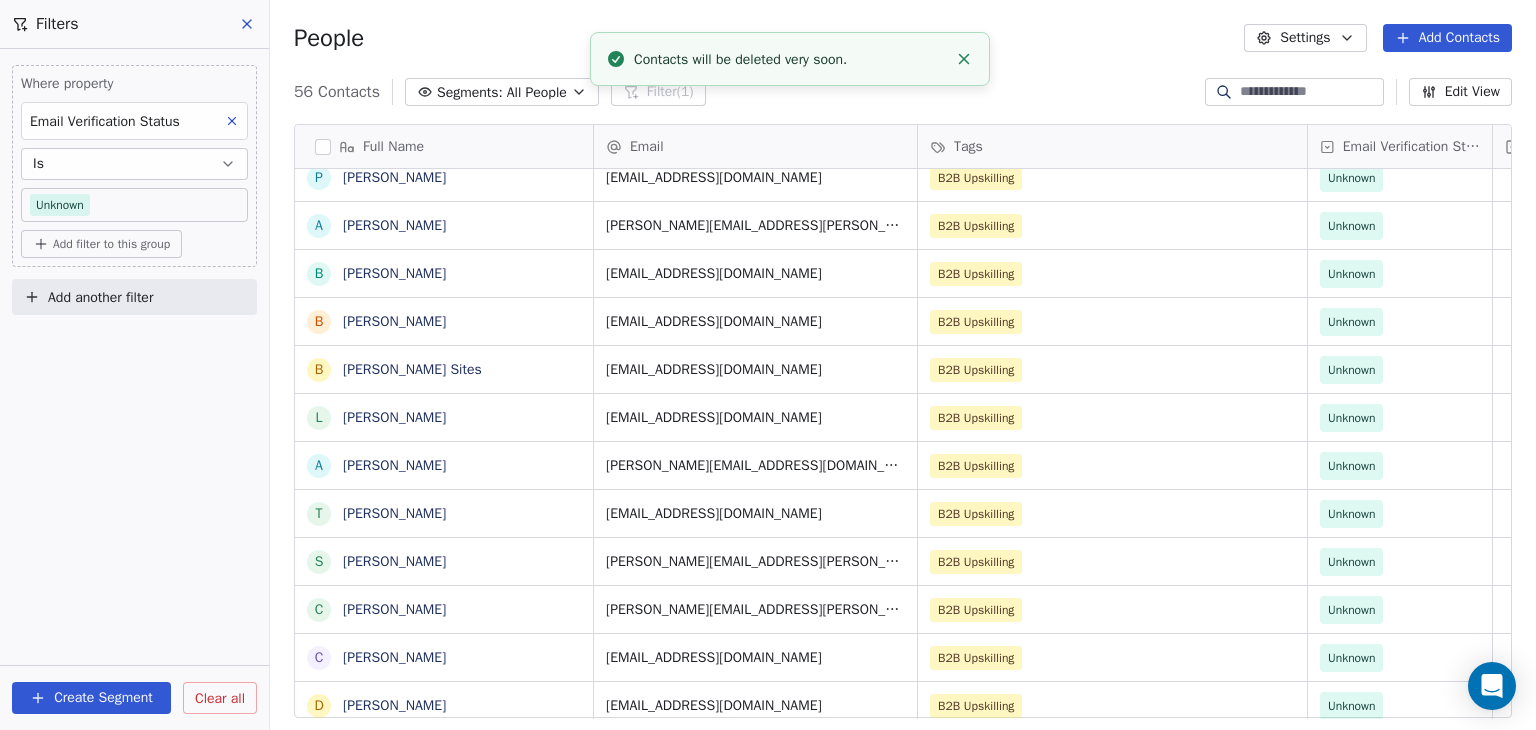 scroll, scrollTop: 16, scrollLeft: 16, axis: both 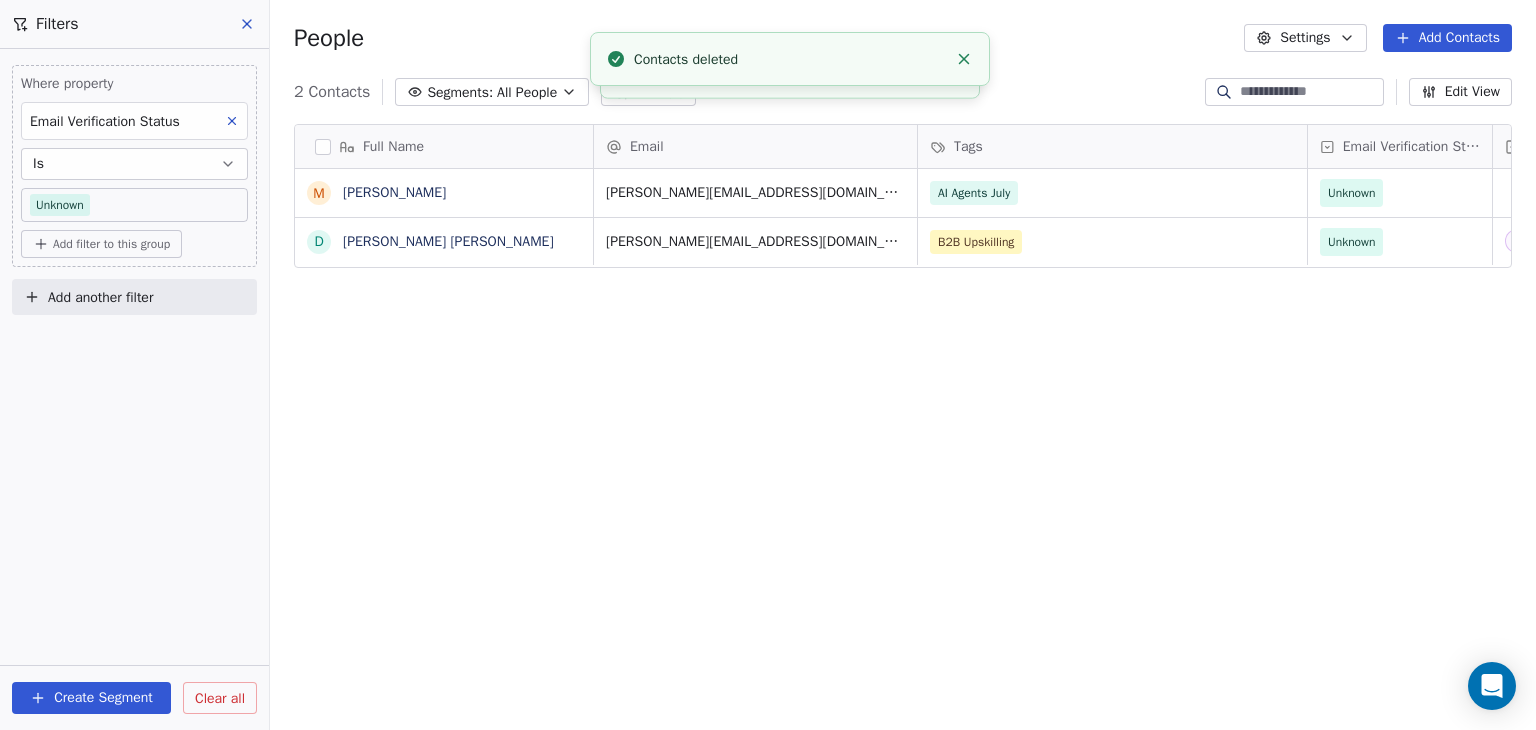 click on "Clear all" at bounding box center (220, 698) 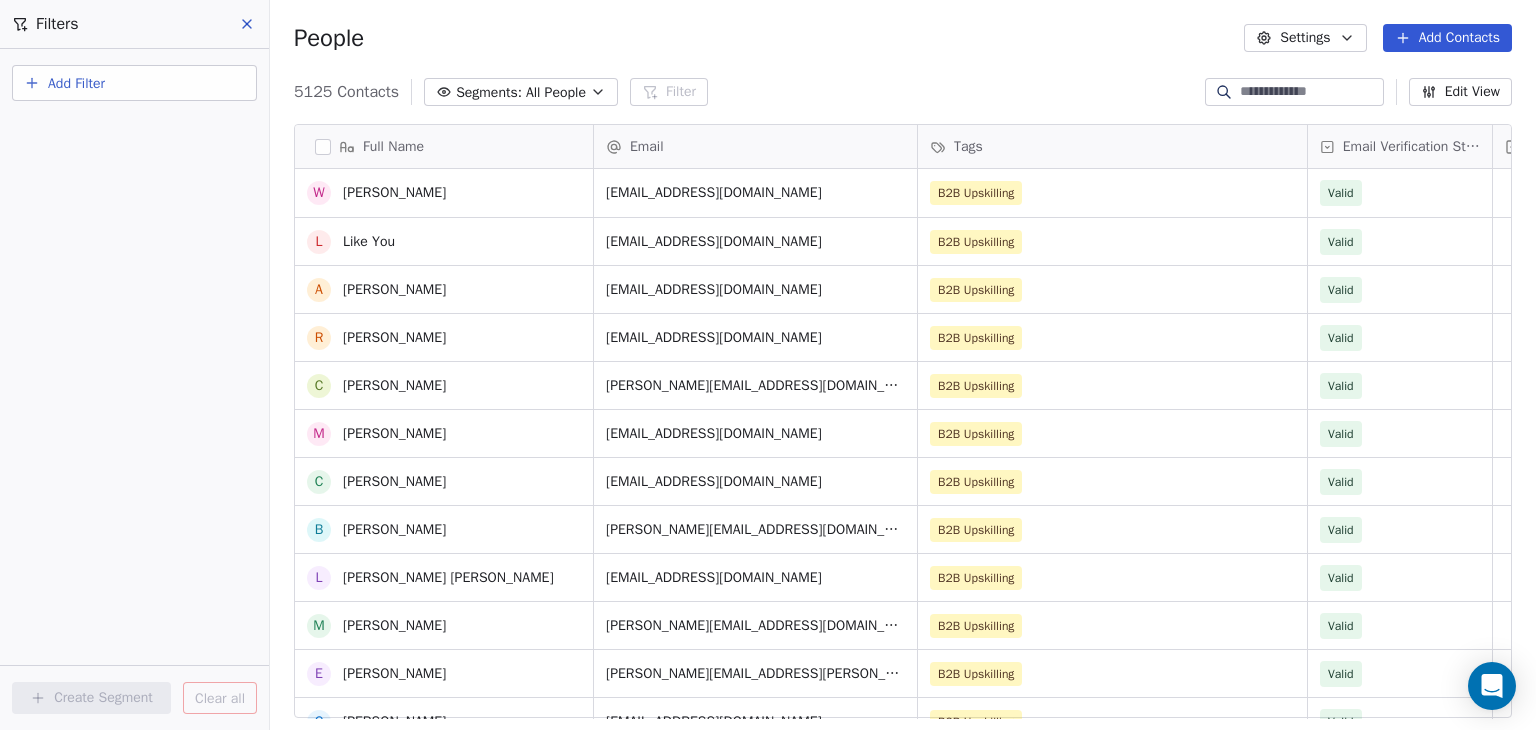 scroll, scrollTop: 500, scrollLeft: 0, axis: vertical 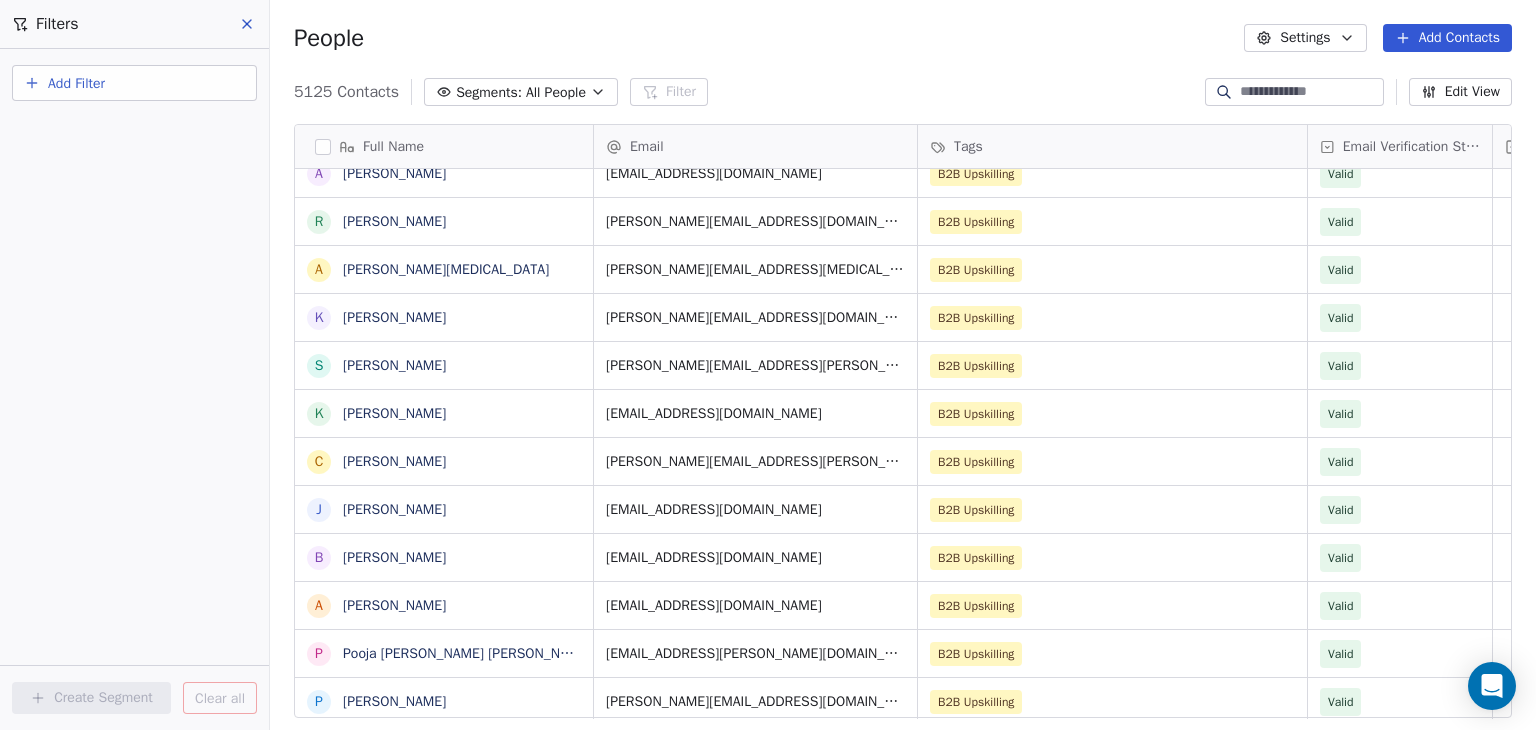 click at bounding box center [1310, 92] 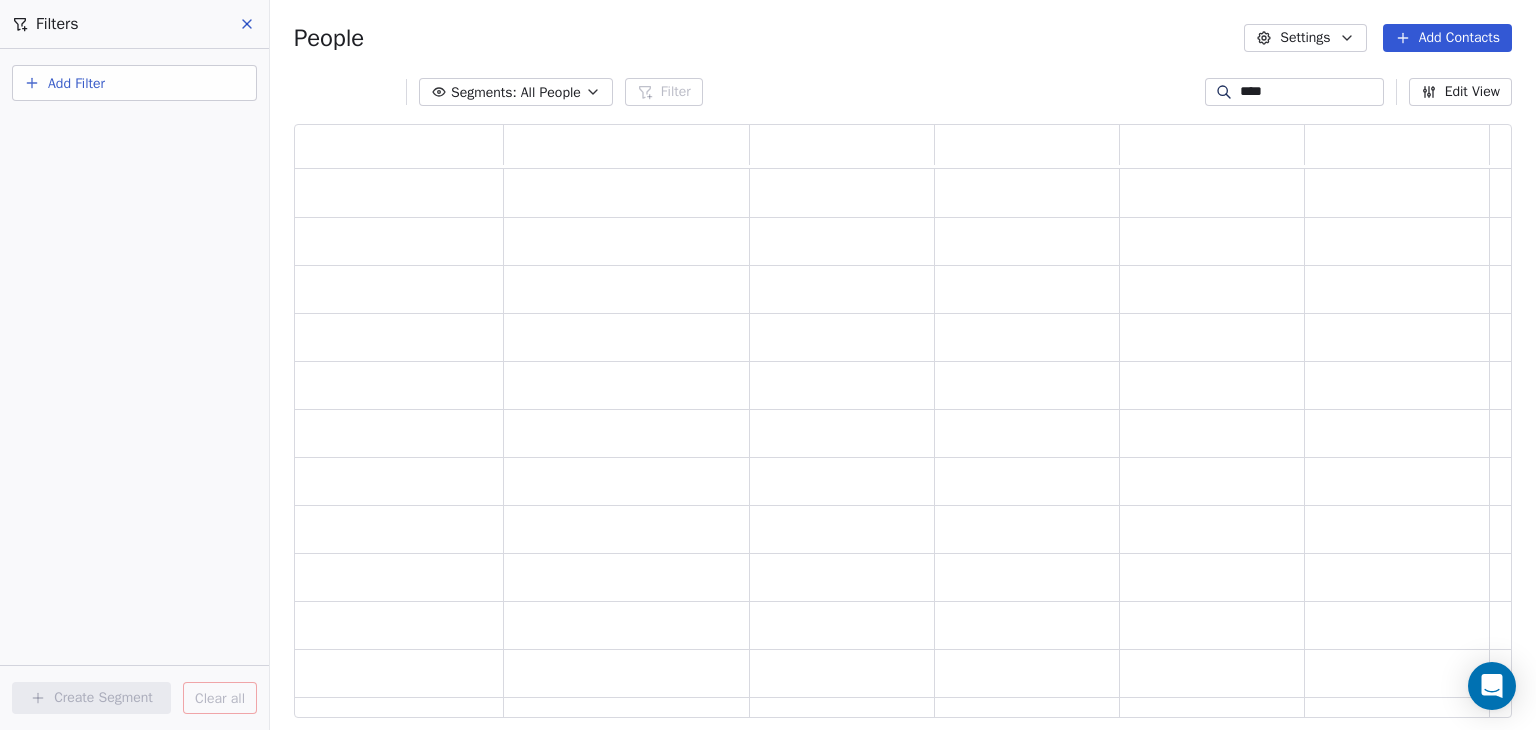 scroll, scrollTop: 16, scrollLeft: 16, axis: both 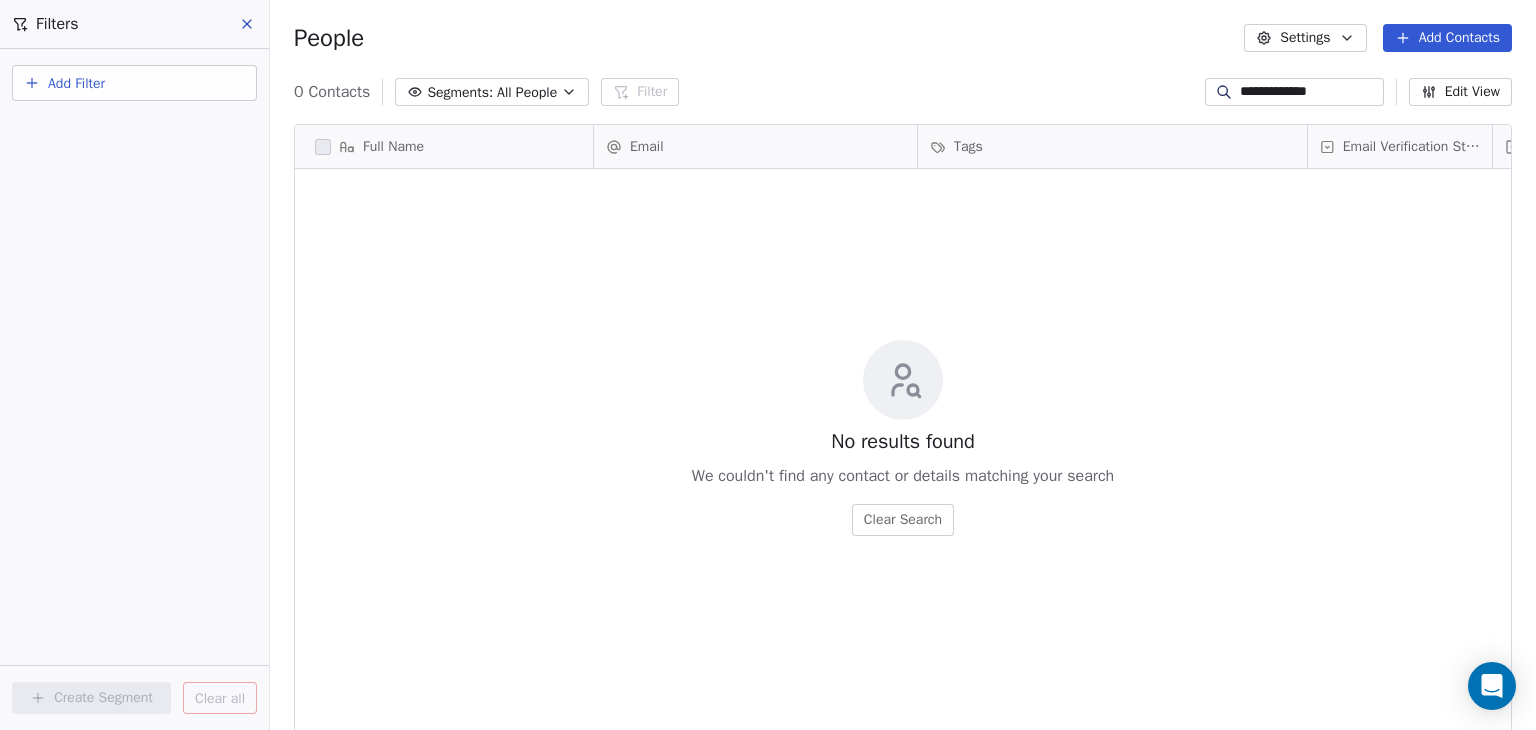 type on "**********" 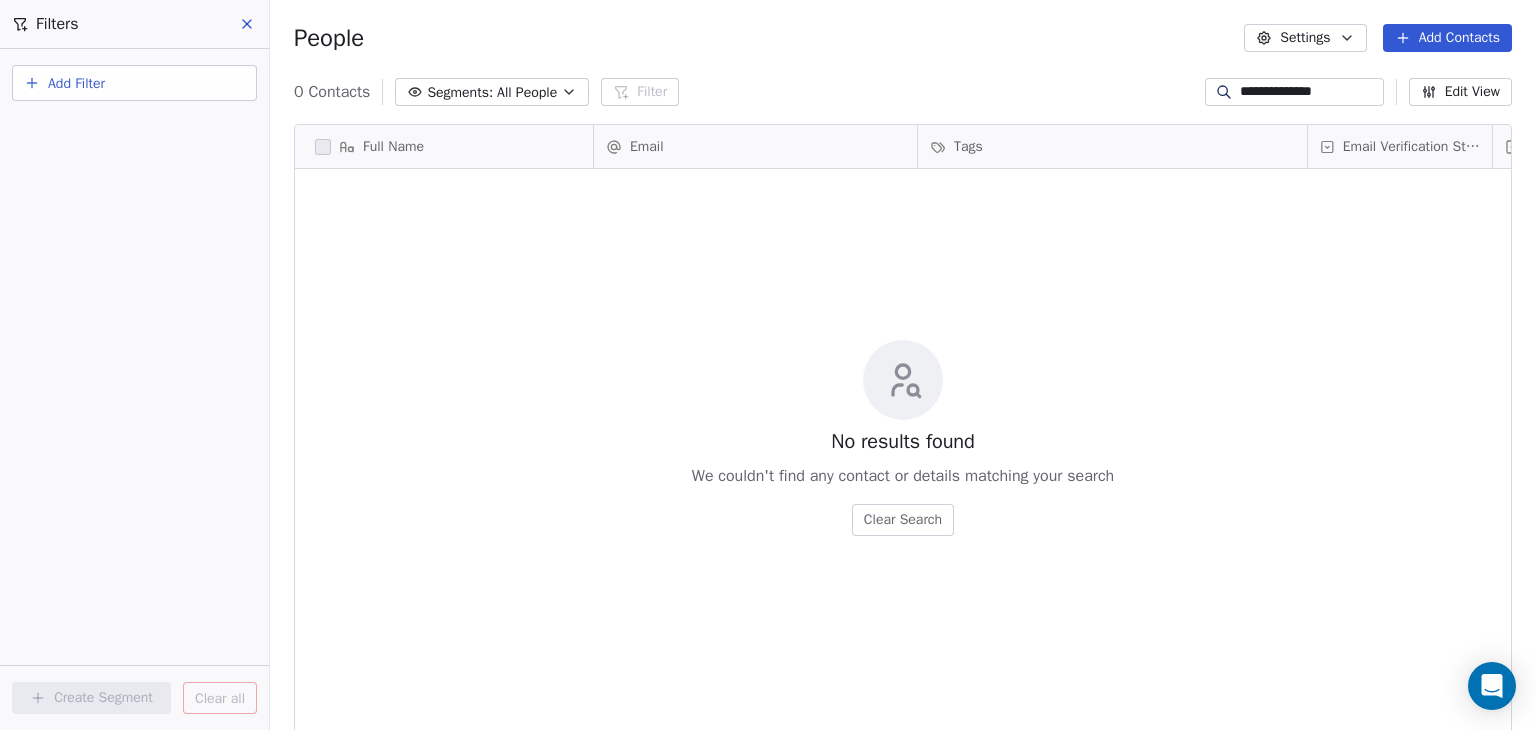 scroll, scrollTop: 16, scrollLeft: 16, axis: both 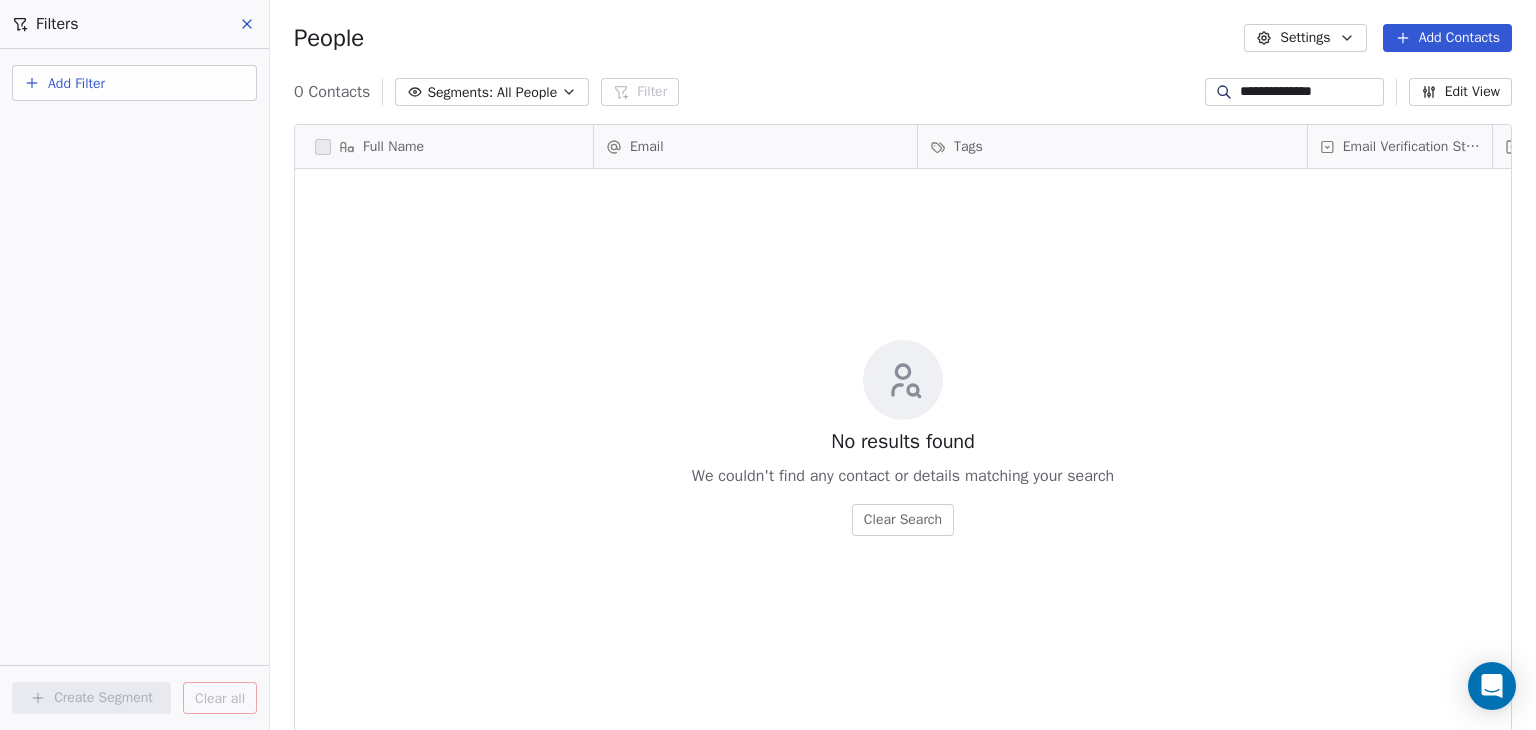 drag, startPoint x: 1335, startPoint y: 83, endPoint x: 1088, endPoint y: 79, distance: 247.03238 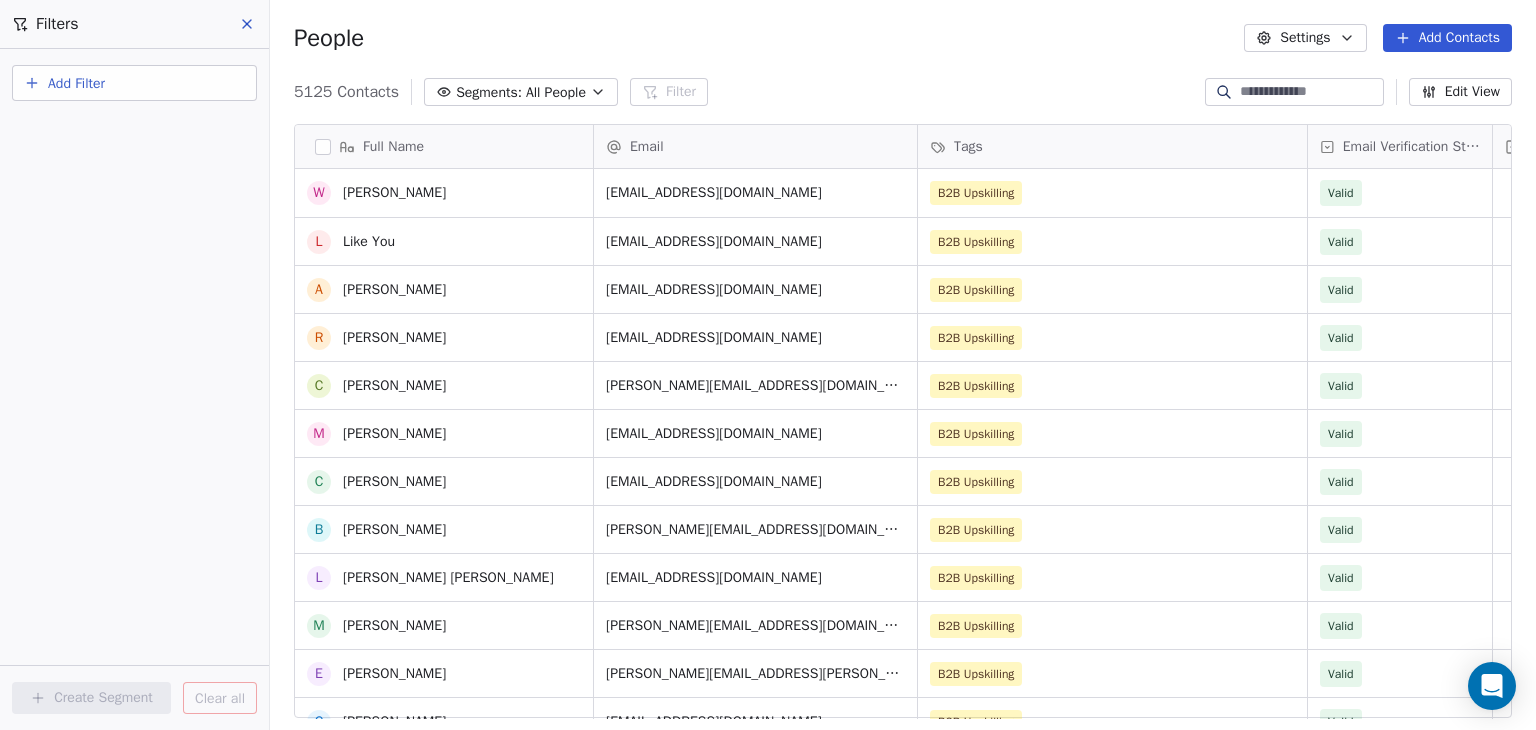 scroll, scrollTop: 600, scrollLeft: 0, axis: vertical 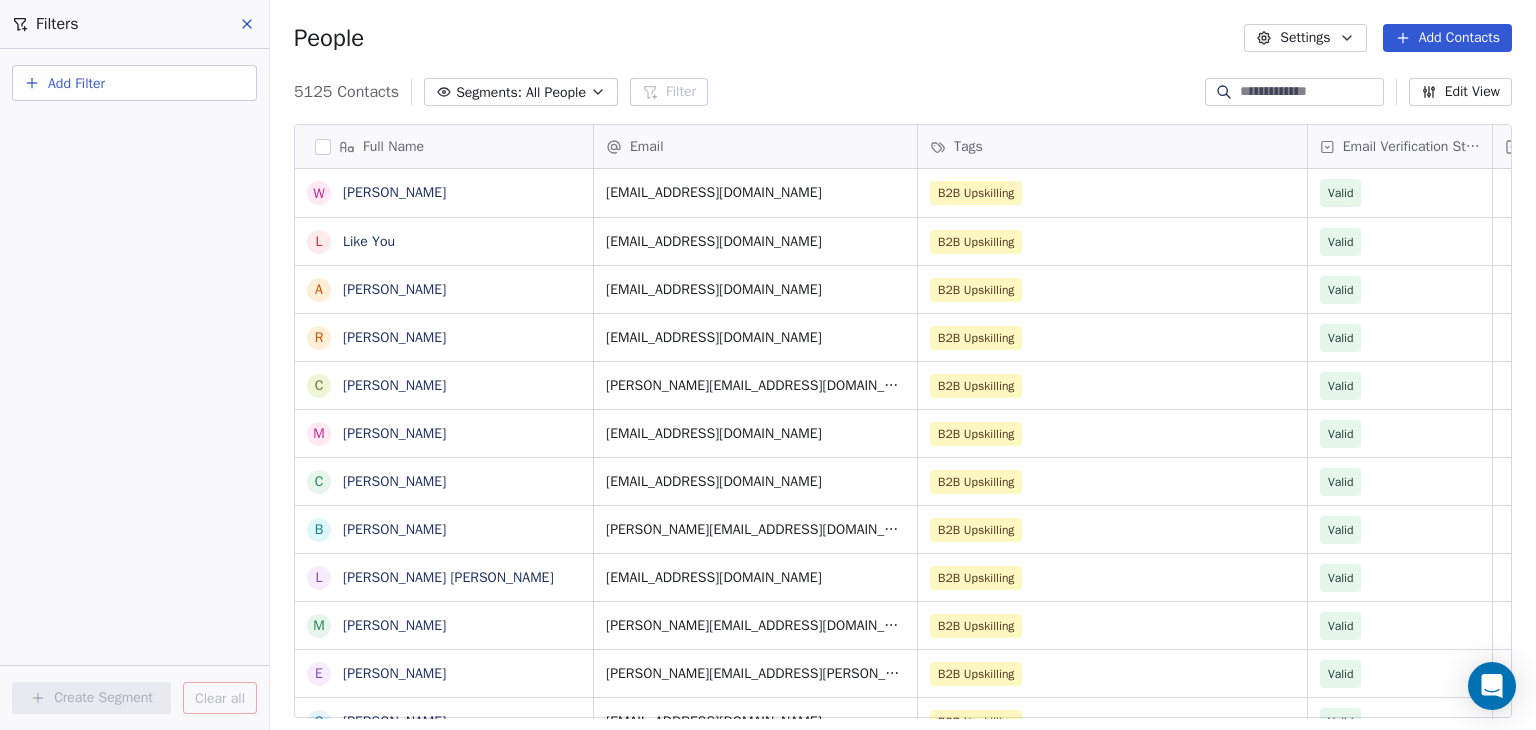 click 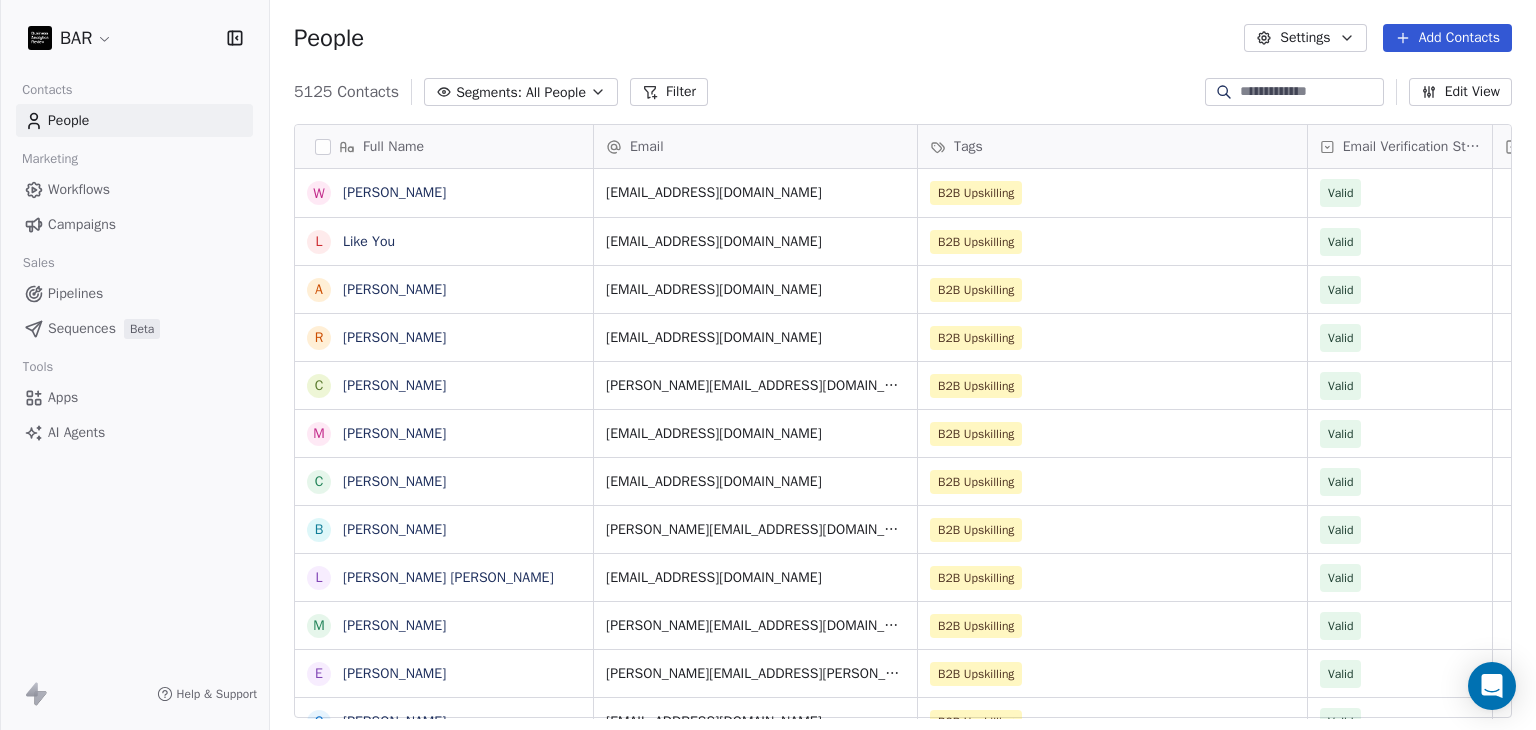 click at bounding box center (1310, 92) 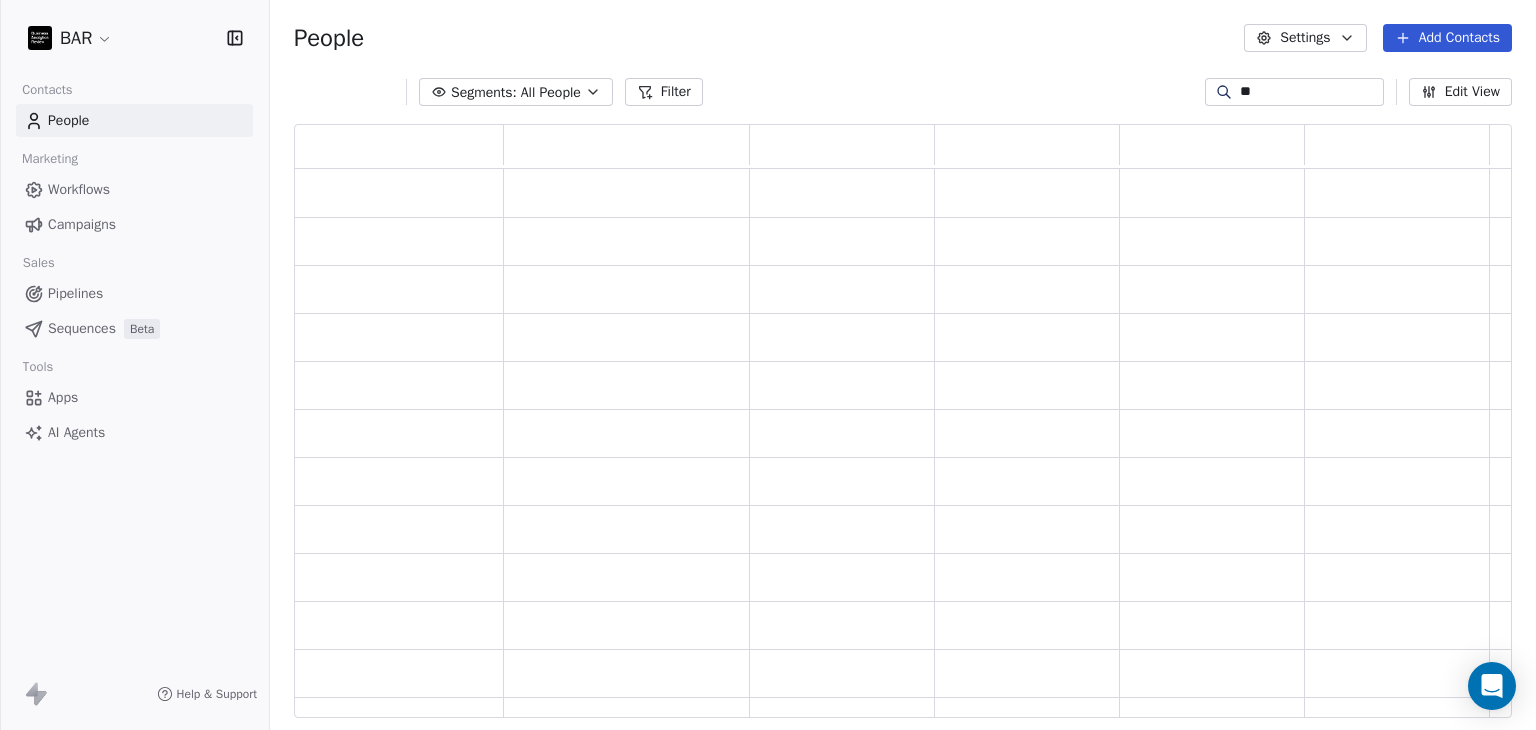 scroll, scrollTop: 16, scrollLeft: 16, axis: both 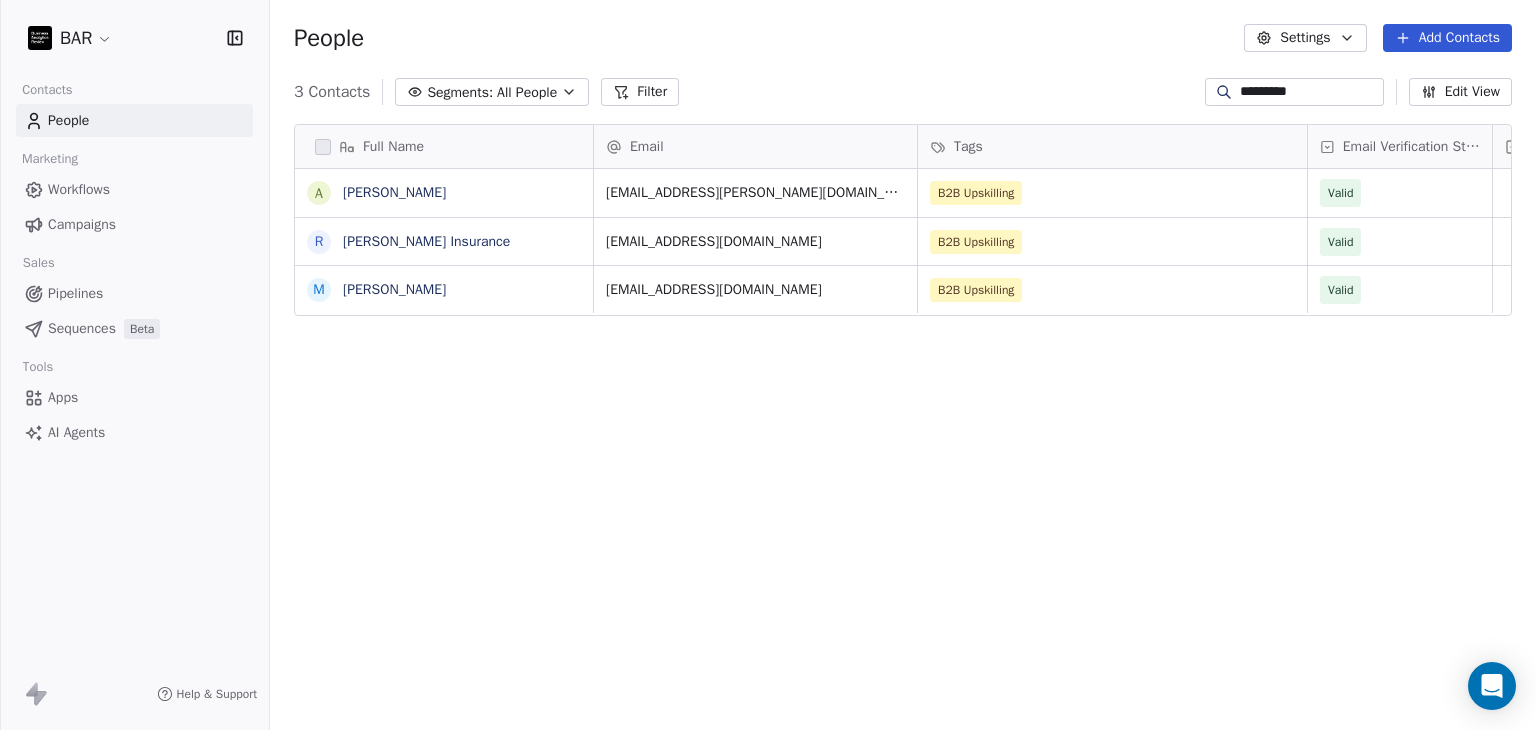 type on "*********" 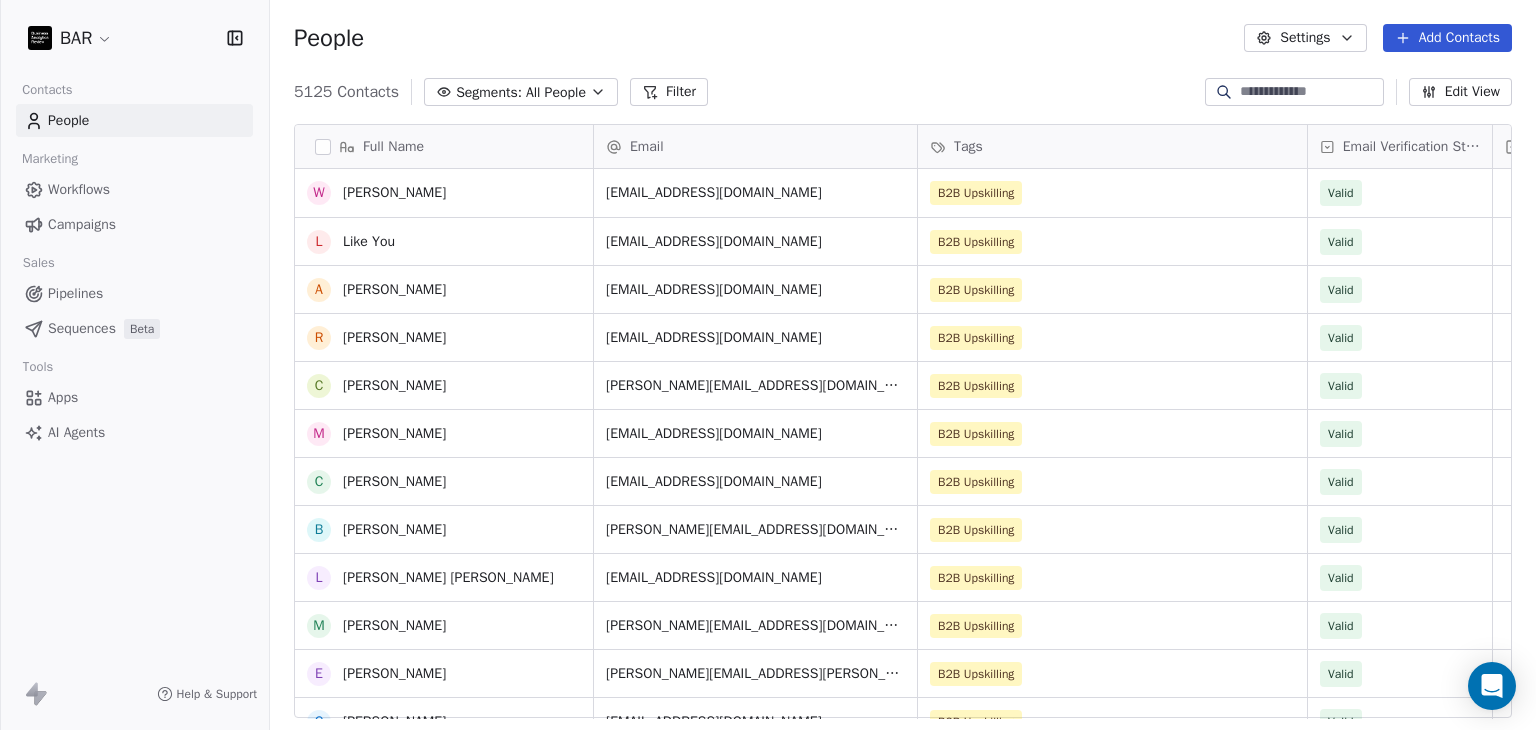scroll, scrollTop: 600, scrollLeft: 0, axis: vertical 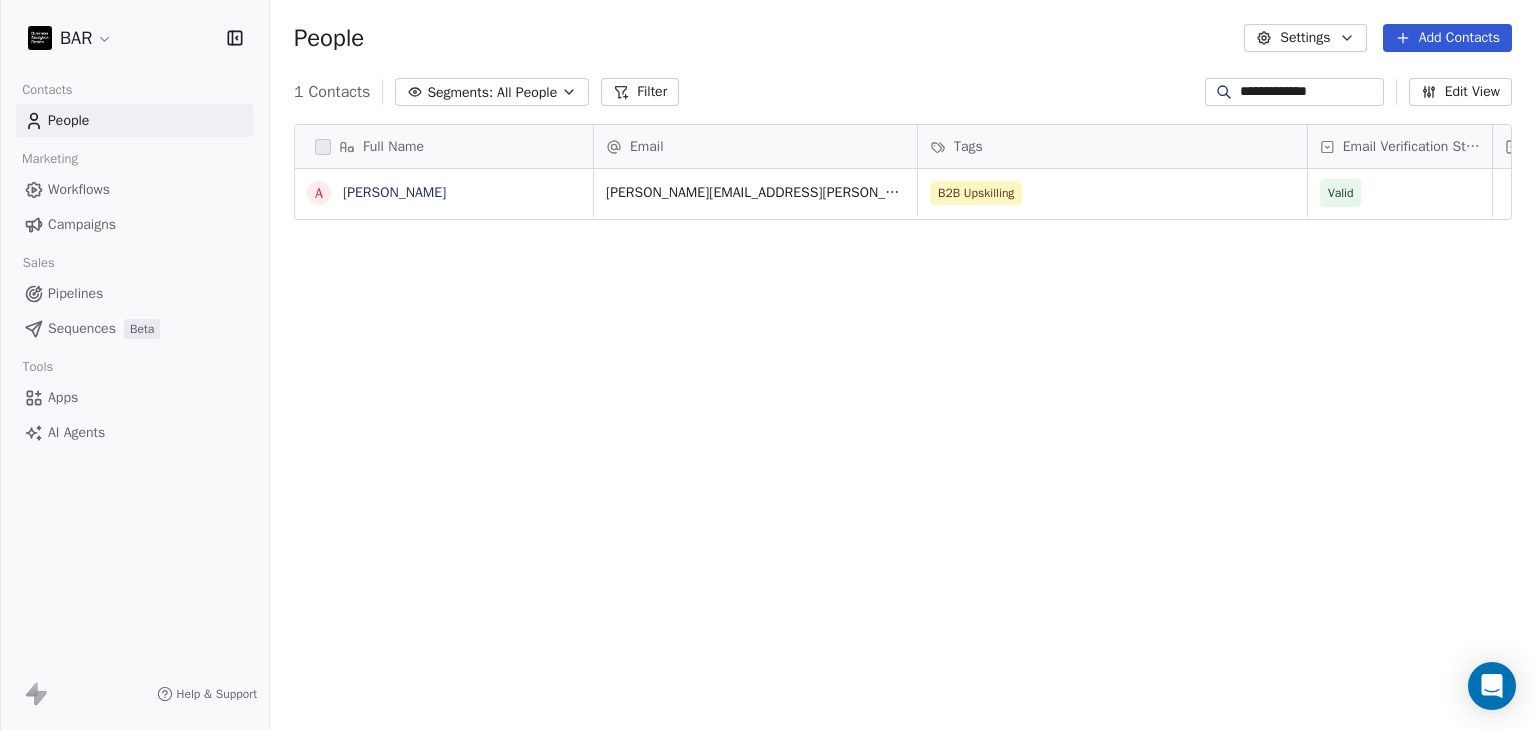type on "**********" 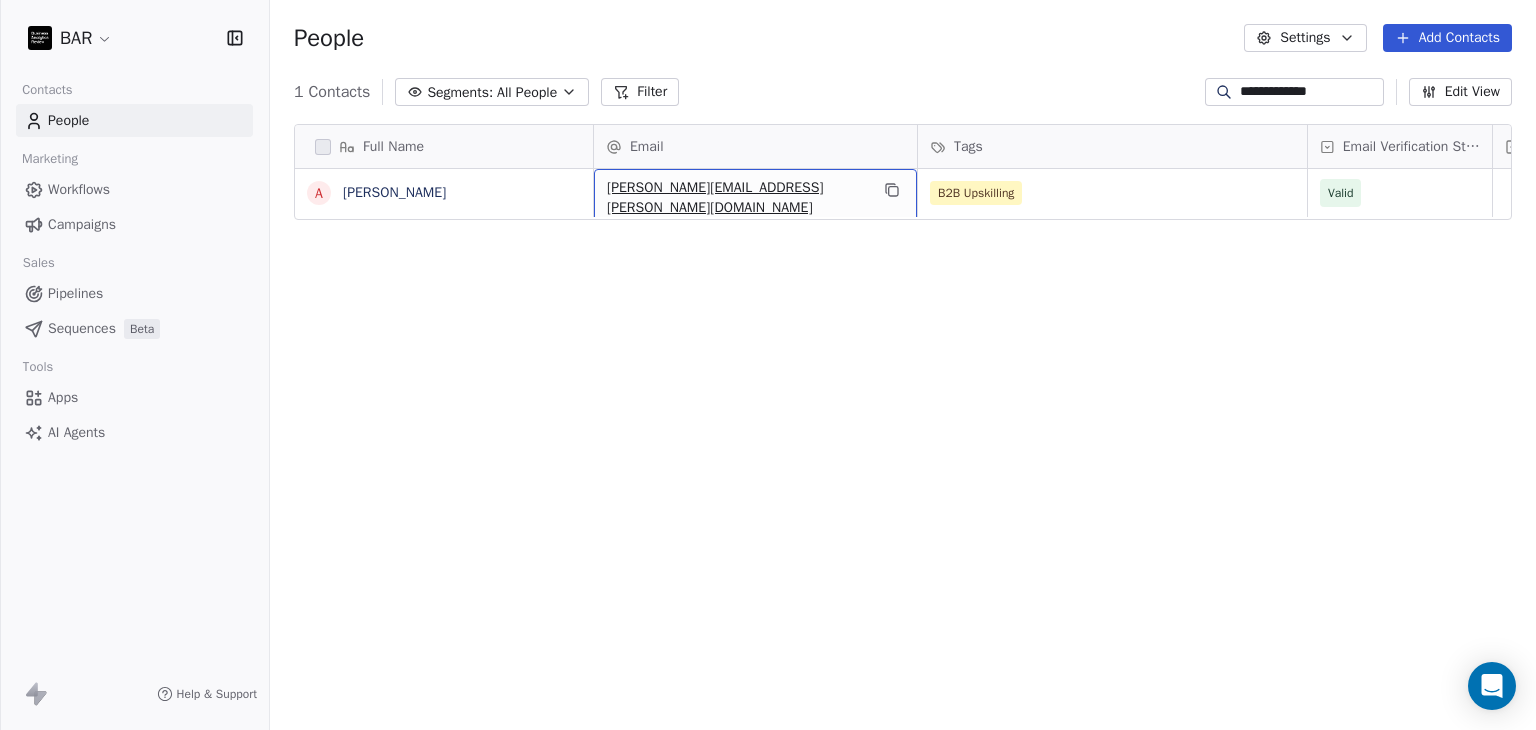 click on "[PERSON_NAME][EMAIL_ADDRESS][PERSON_NAME][DOMAIN_NAME]" at bounding box center (737, 198) 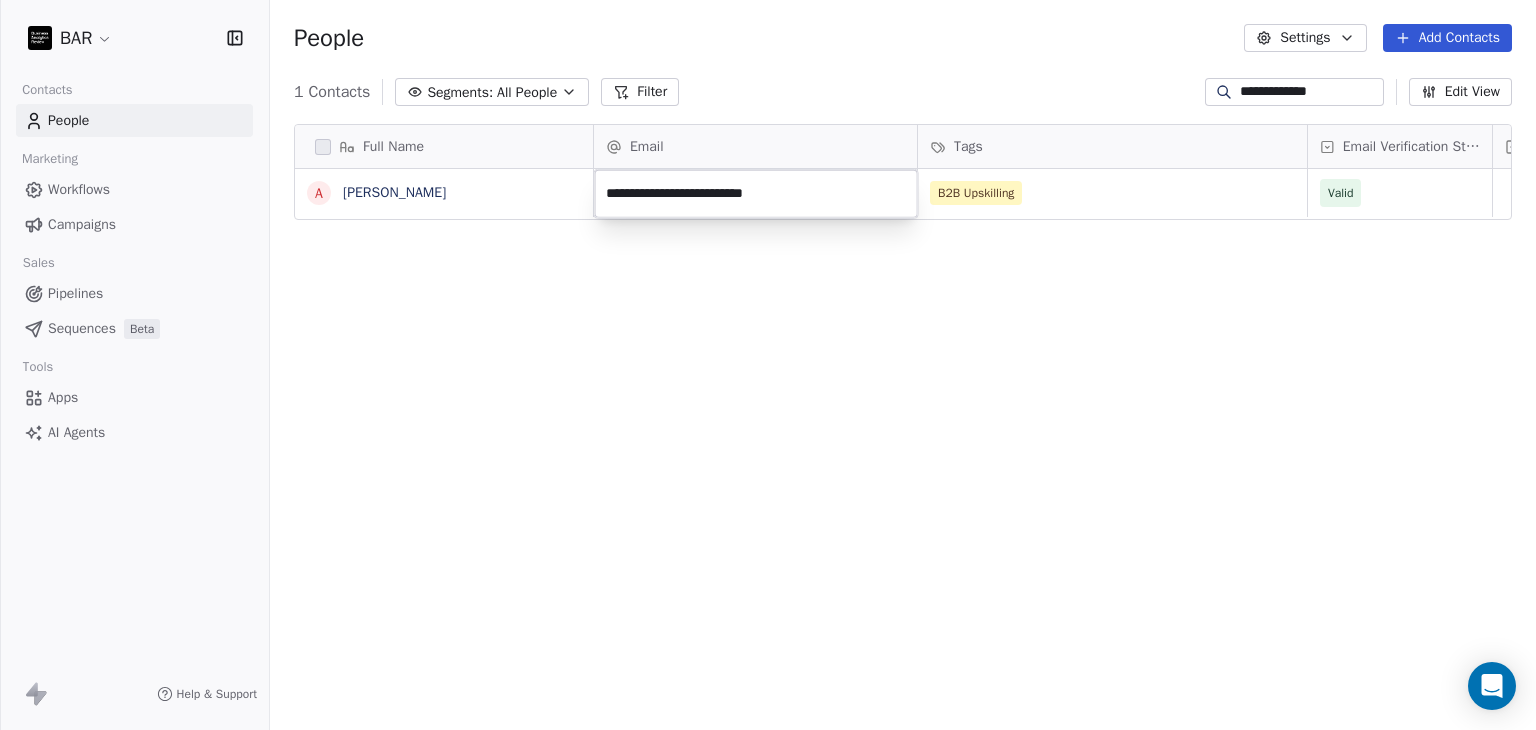 click on "**********" at bounding box center (756, 194) 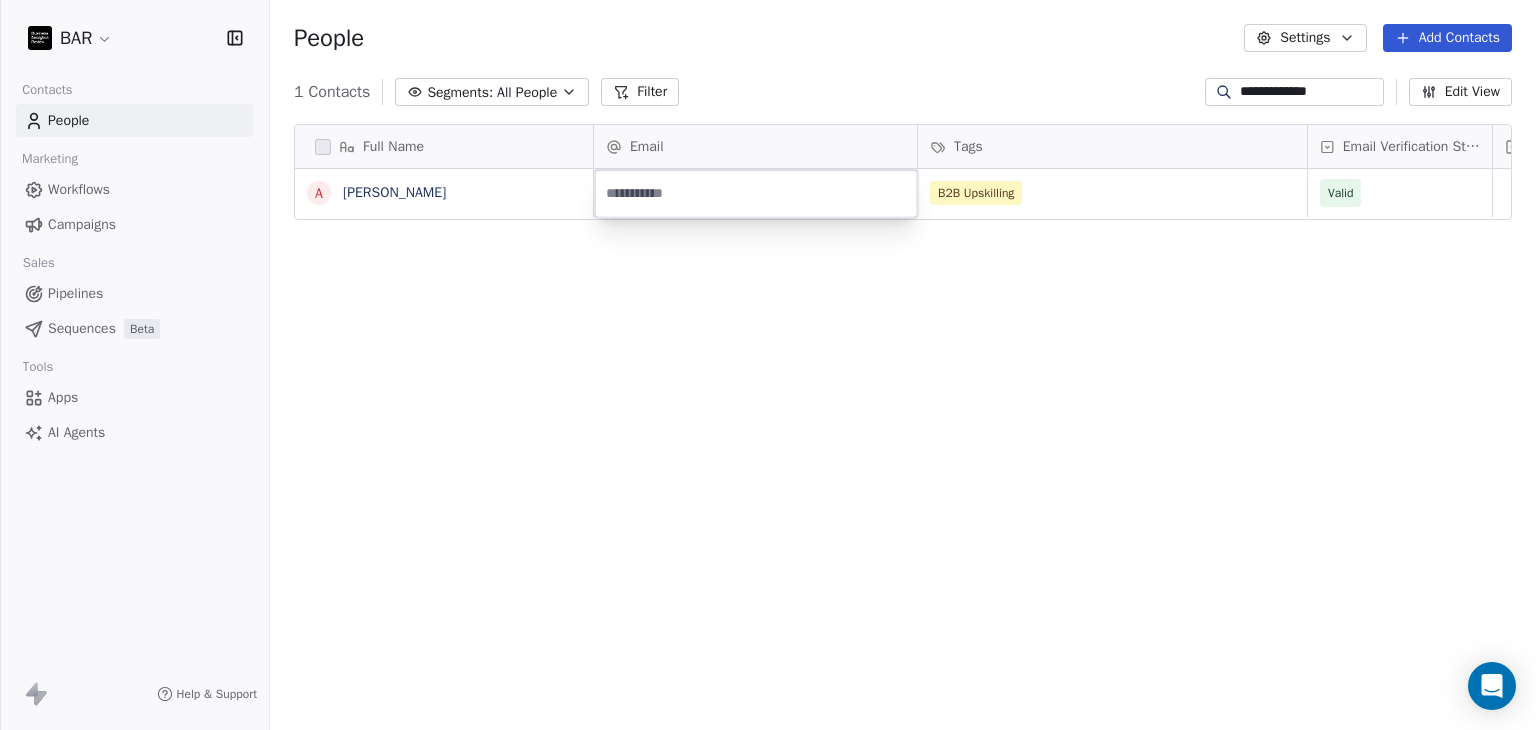 type on "**********" 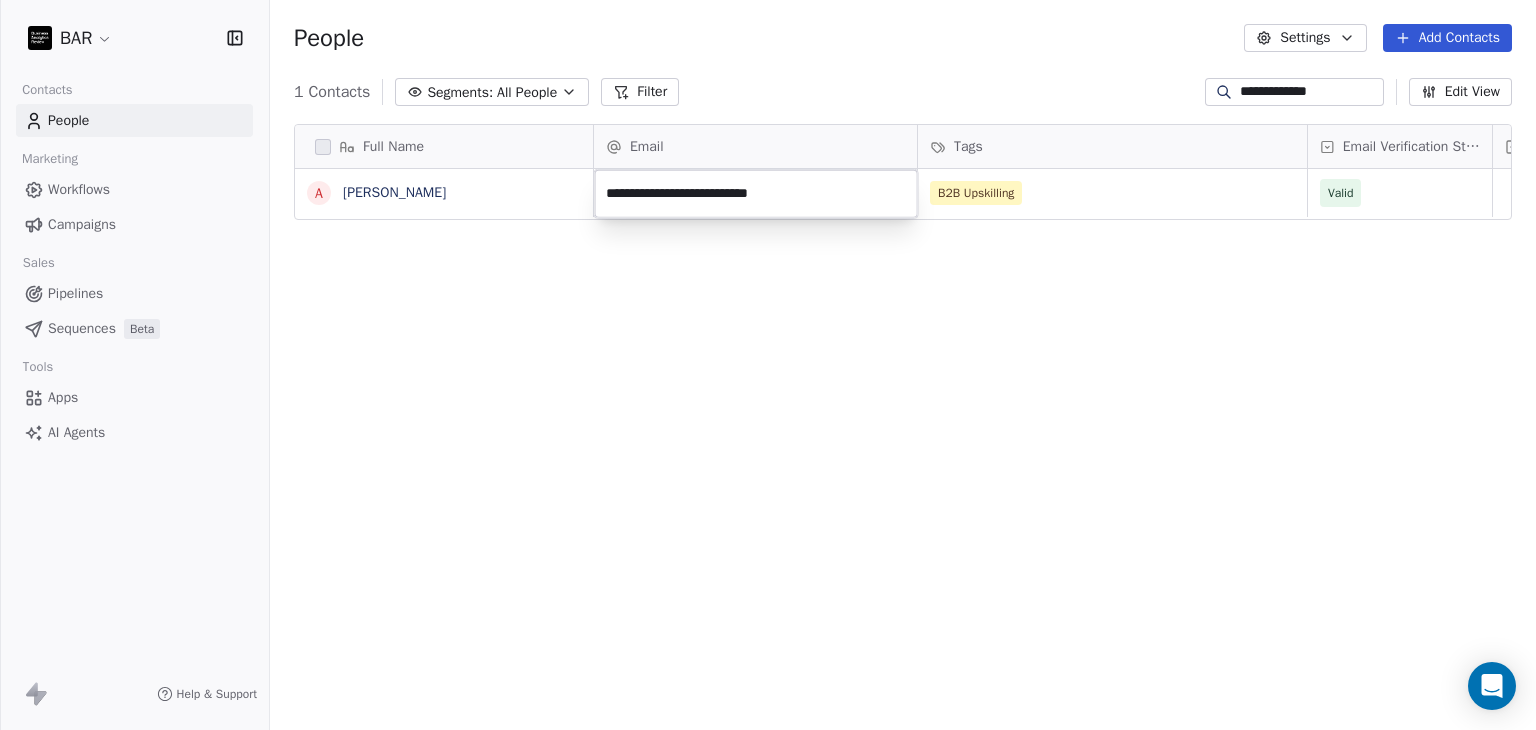 click on "**********" at bounding box center [768, 365] 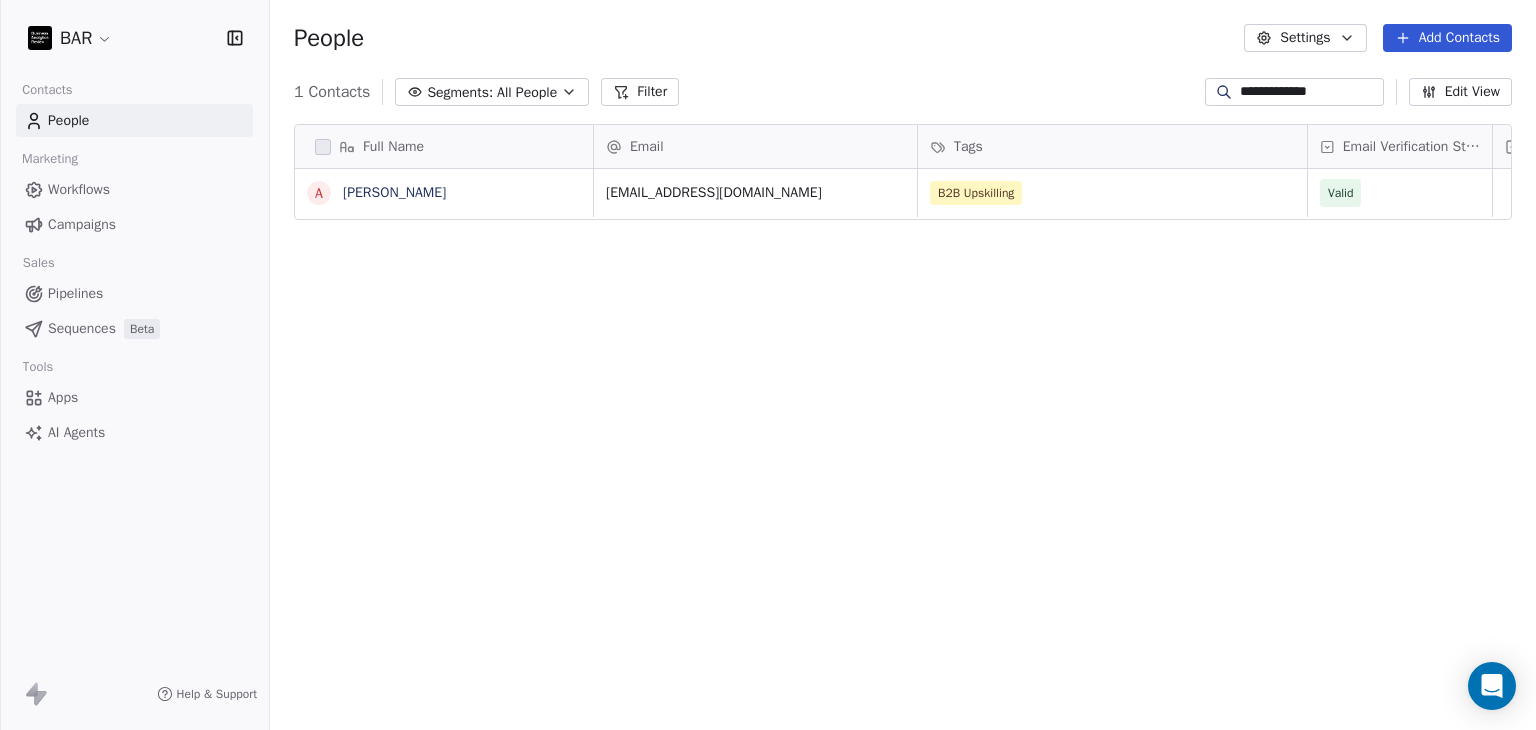 click on "Full Name A Ashley Jewell Email Tags Email Verification Status Status humanresources@friendship.us B2B Upskilling Valid
To pick up a draggable item, press the space bar.
While dragging, use the arrow keys to move the item.
Press space again to drop the item in its new position, or press escape to cancel." at bounding box center (903, 429) 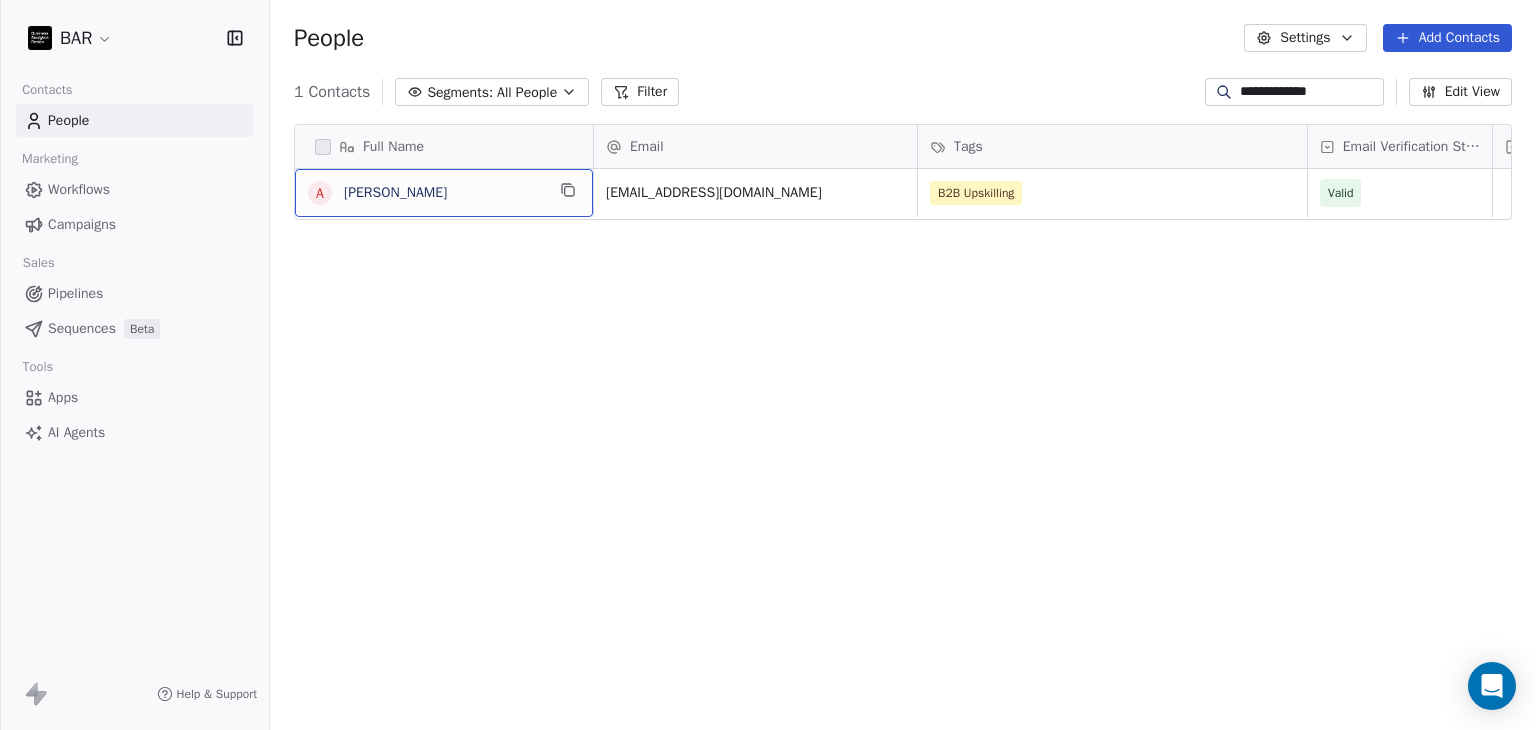 click on "A Ashley Jewell" at bounding box center [426, 193] 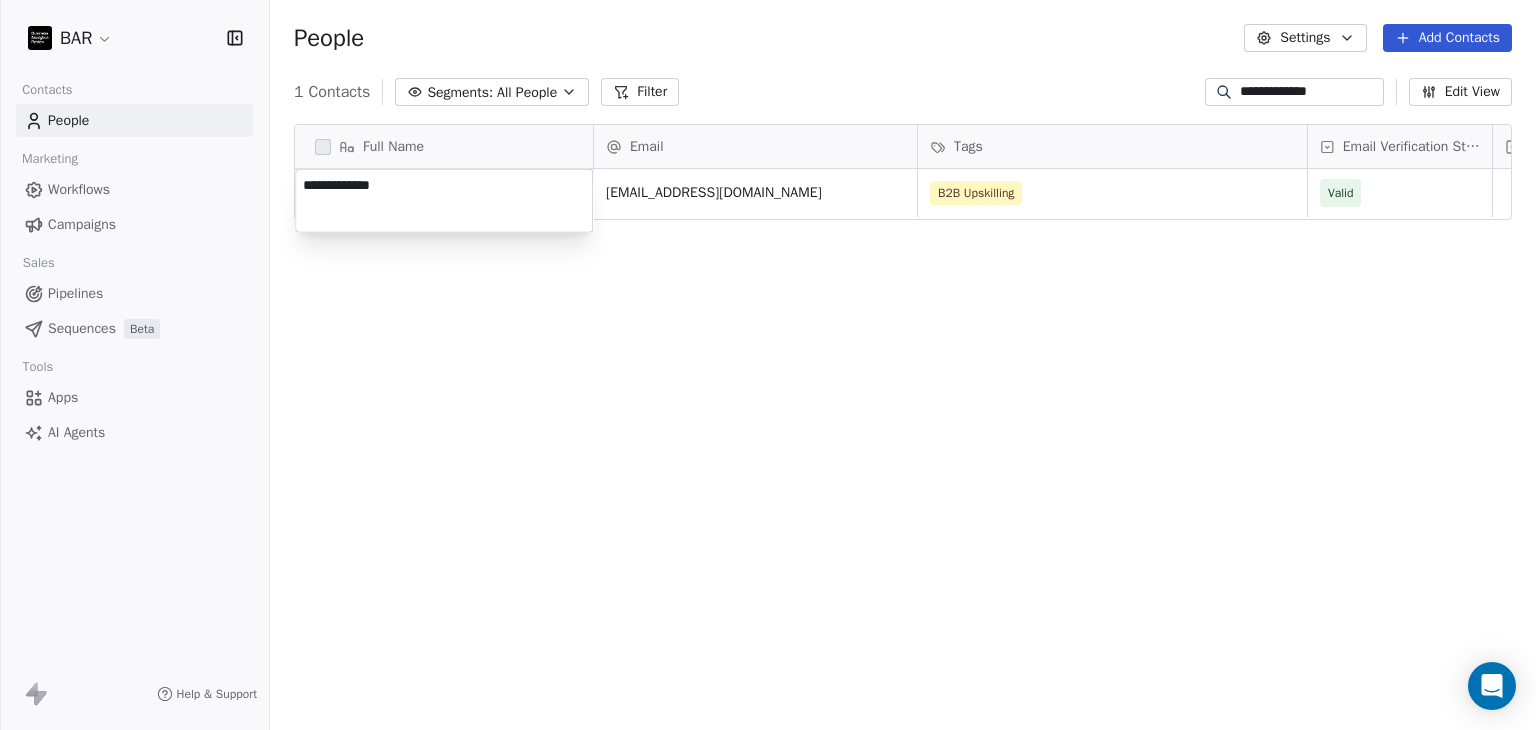 click on "**********" at bounding box center [444, 201] 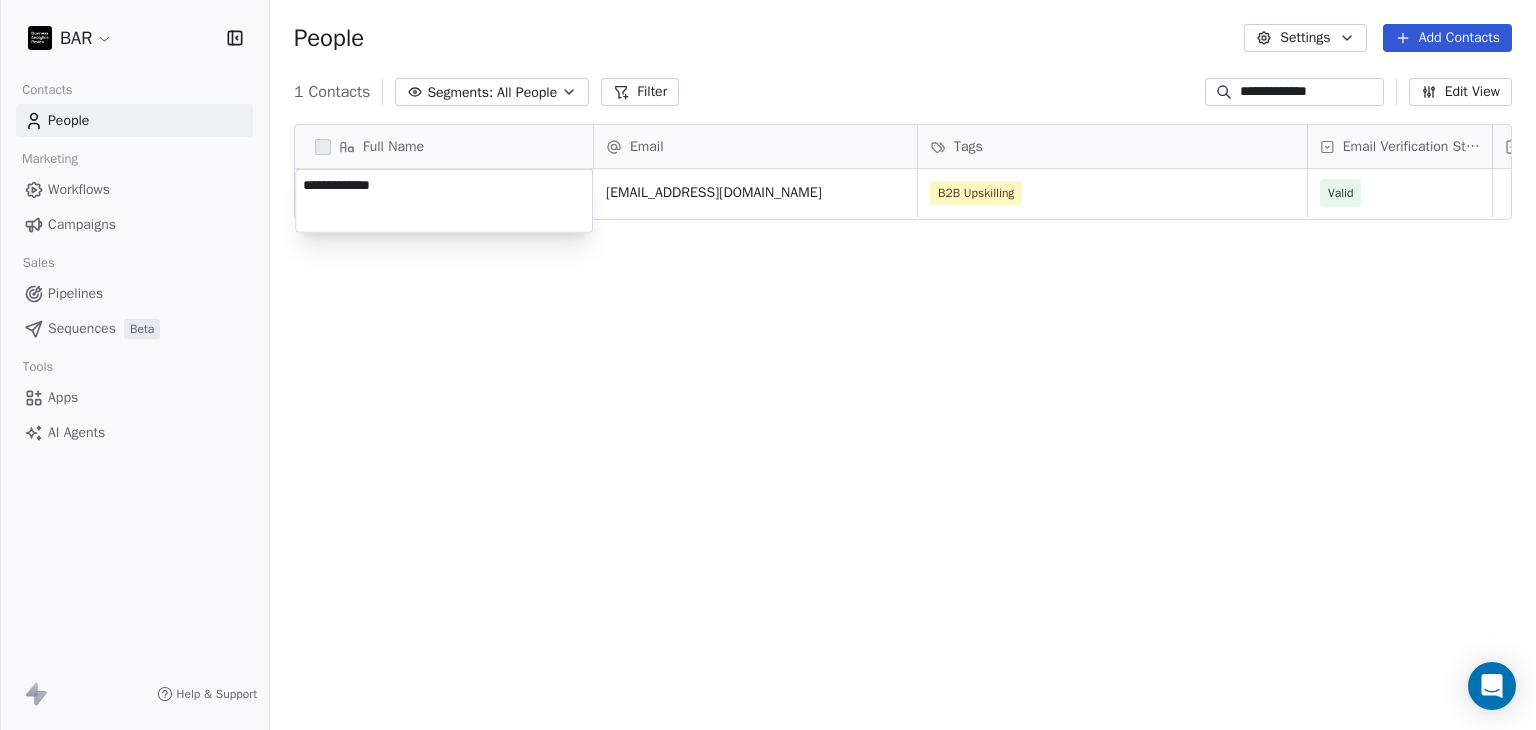 click on "**********" at bounding box center [768, 365] 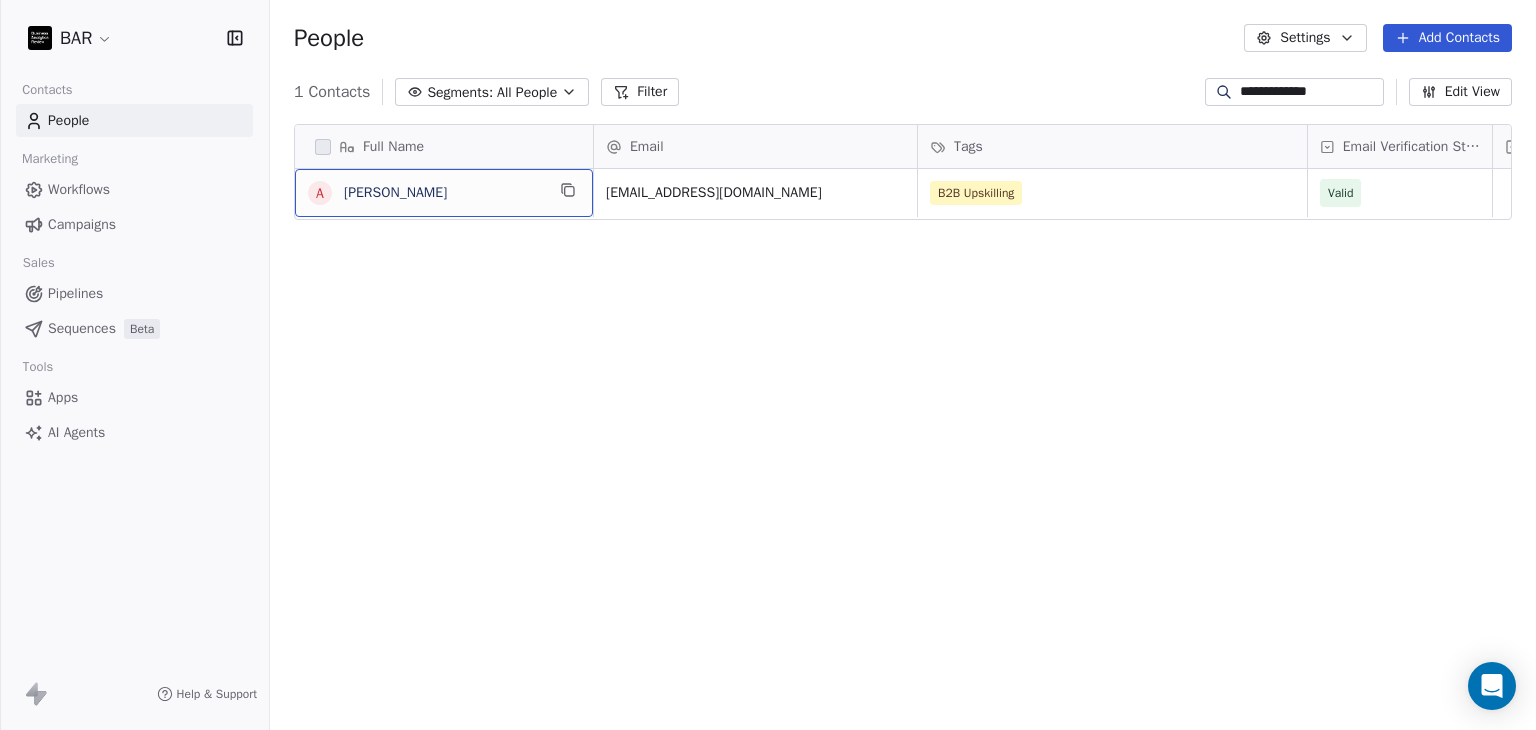 click on "[PERSON_NAME]" at bounding box center [444, 193] 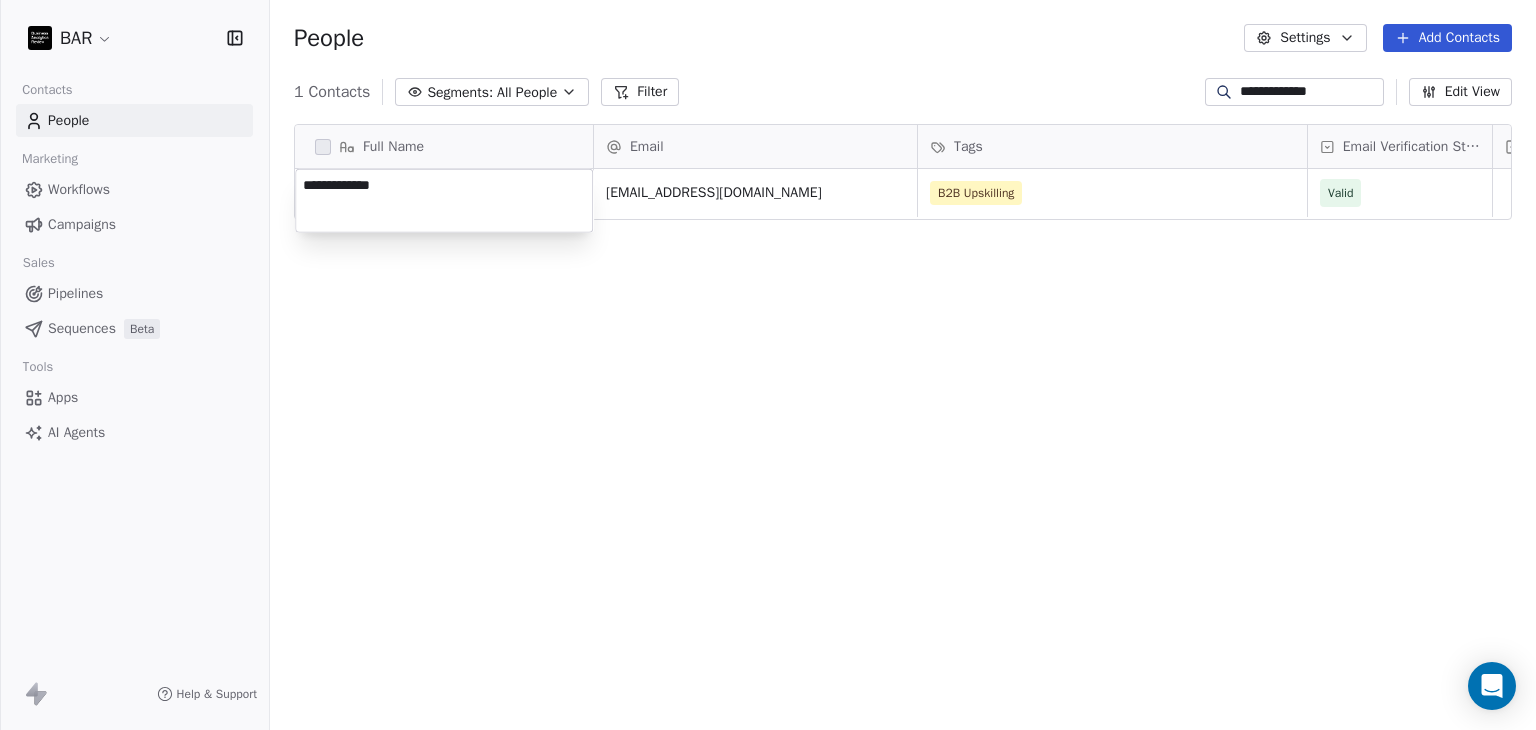 drag, startPoint x: 306, startPoint y: 183, endPoint x: 404, endPoint y: 186, distance: 98.045906 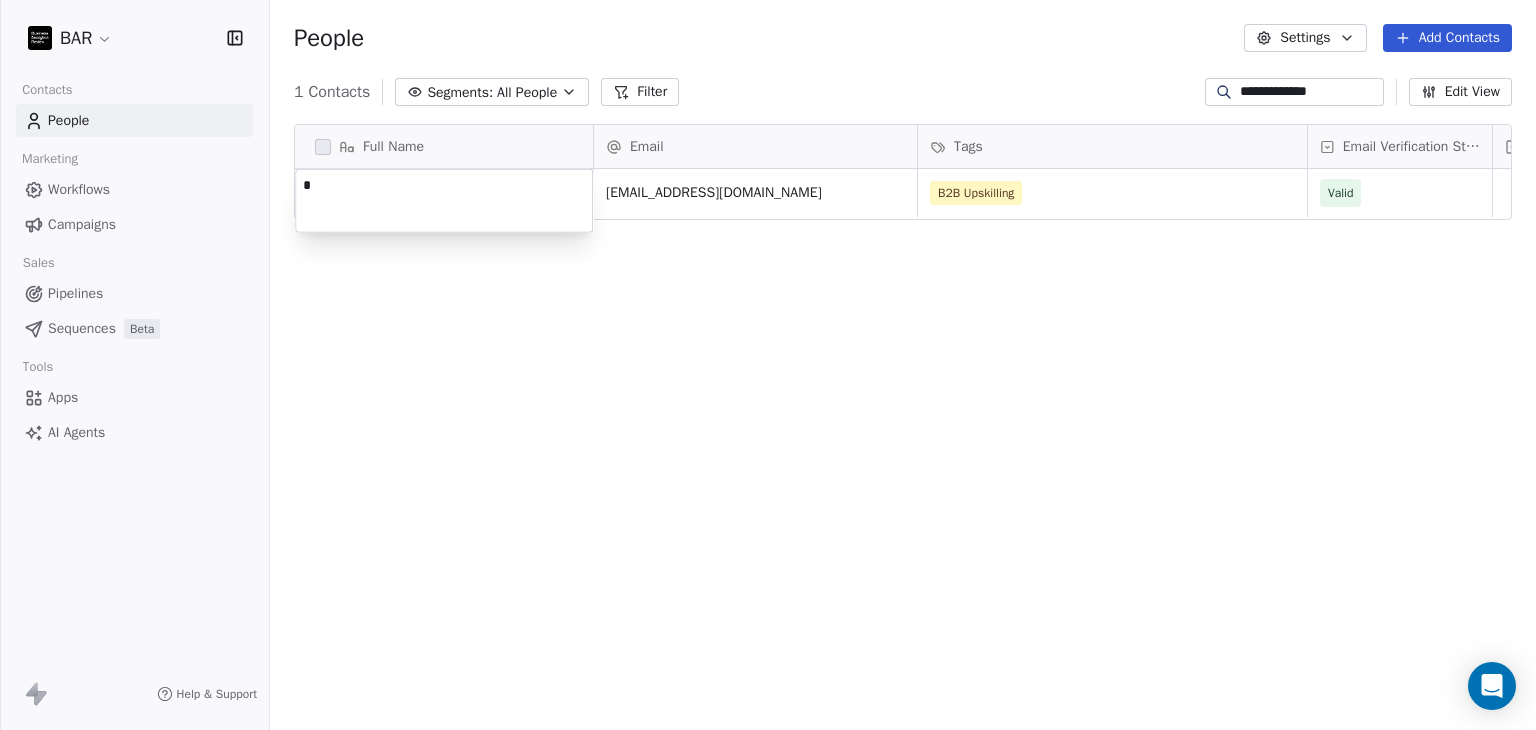 type on "**" 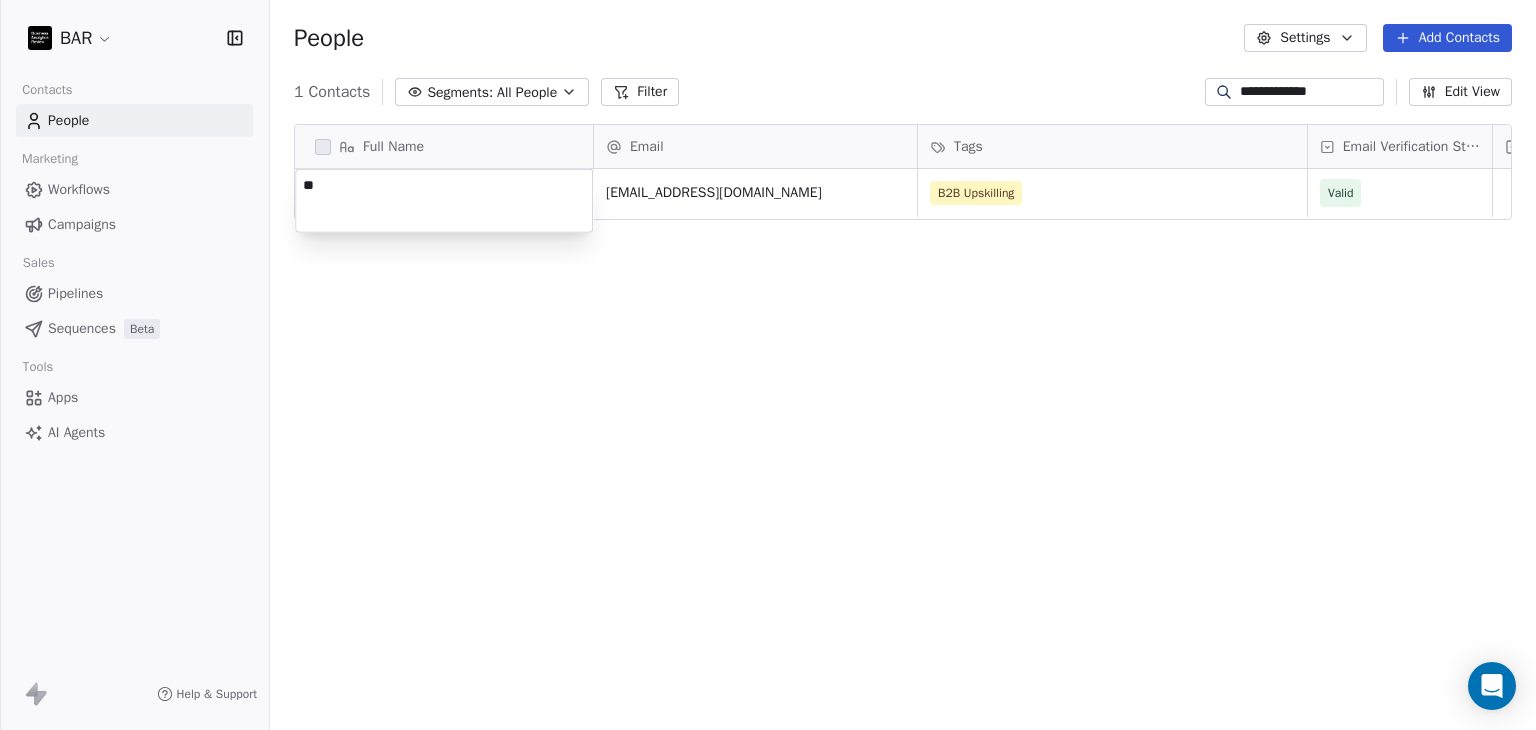 click on "**********" at bounding box center [768, 365] 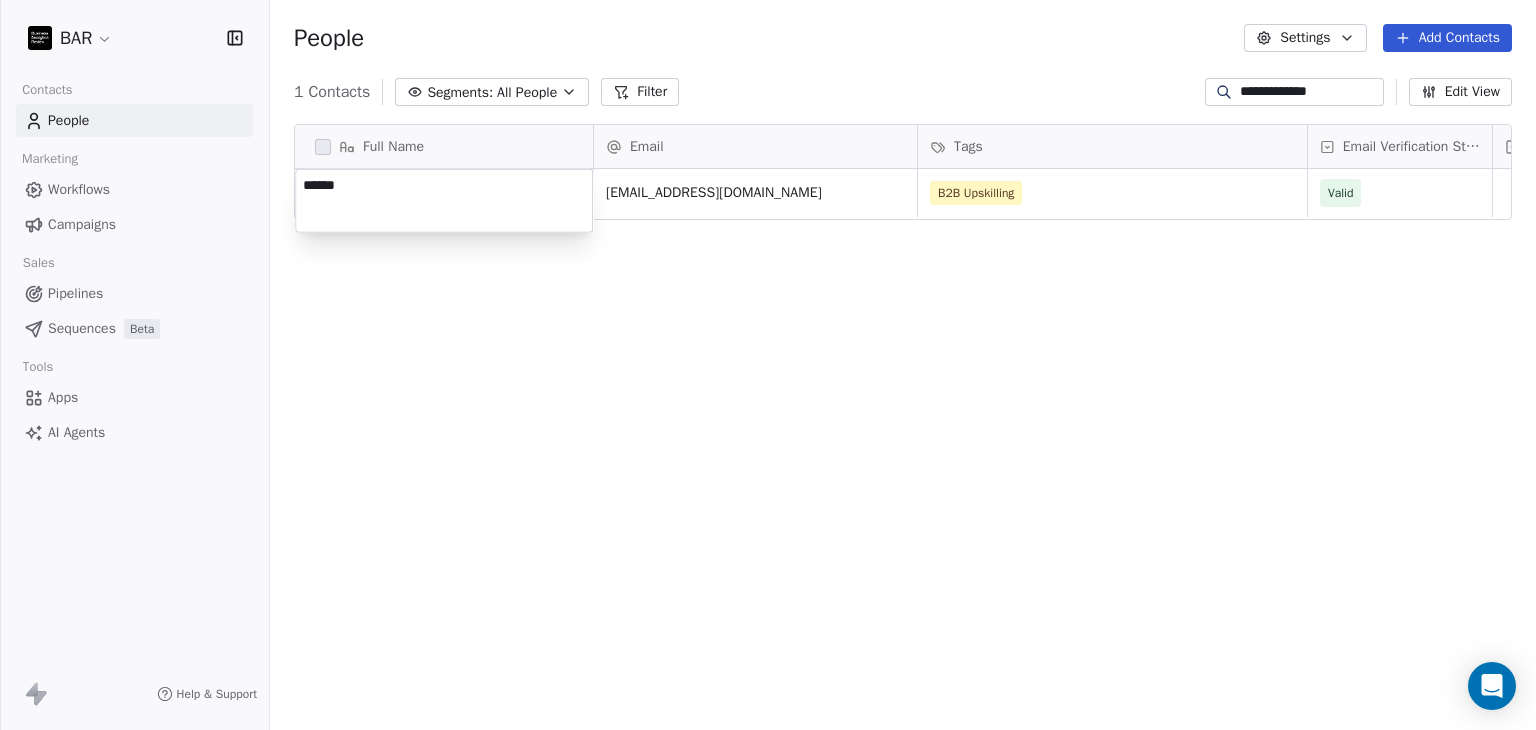 type on "*******" 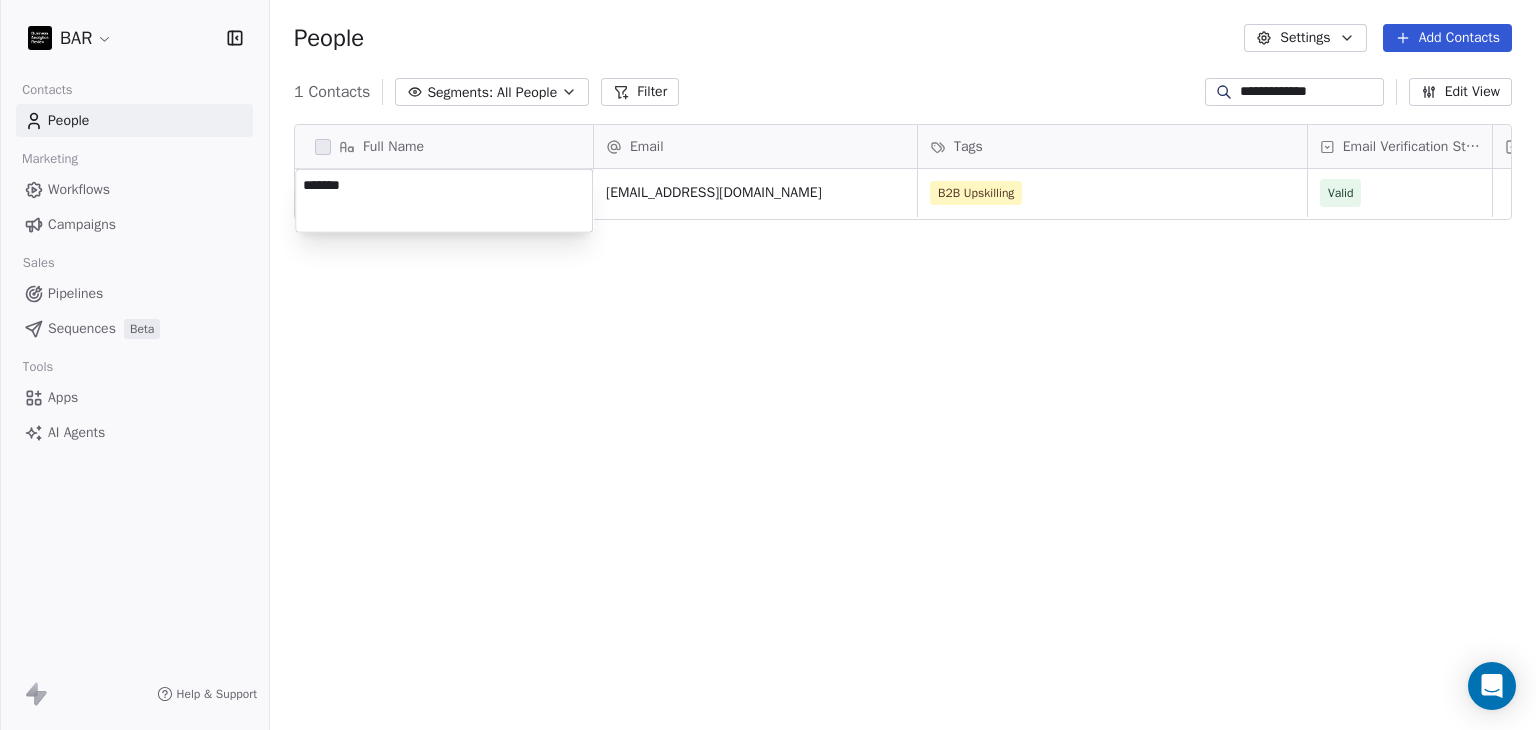 click on "**********" at bounding box center [768, 365] 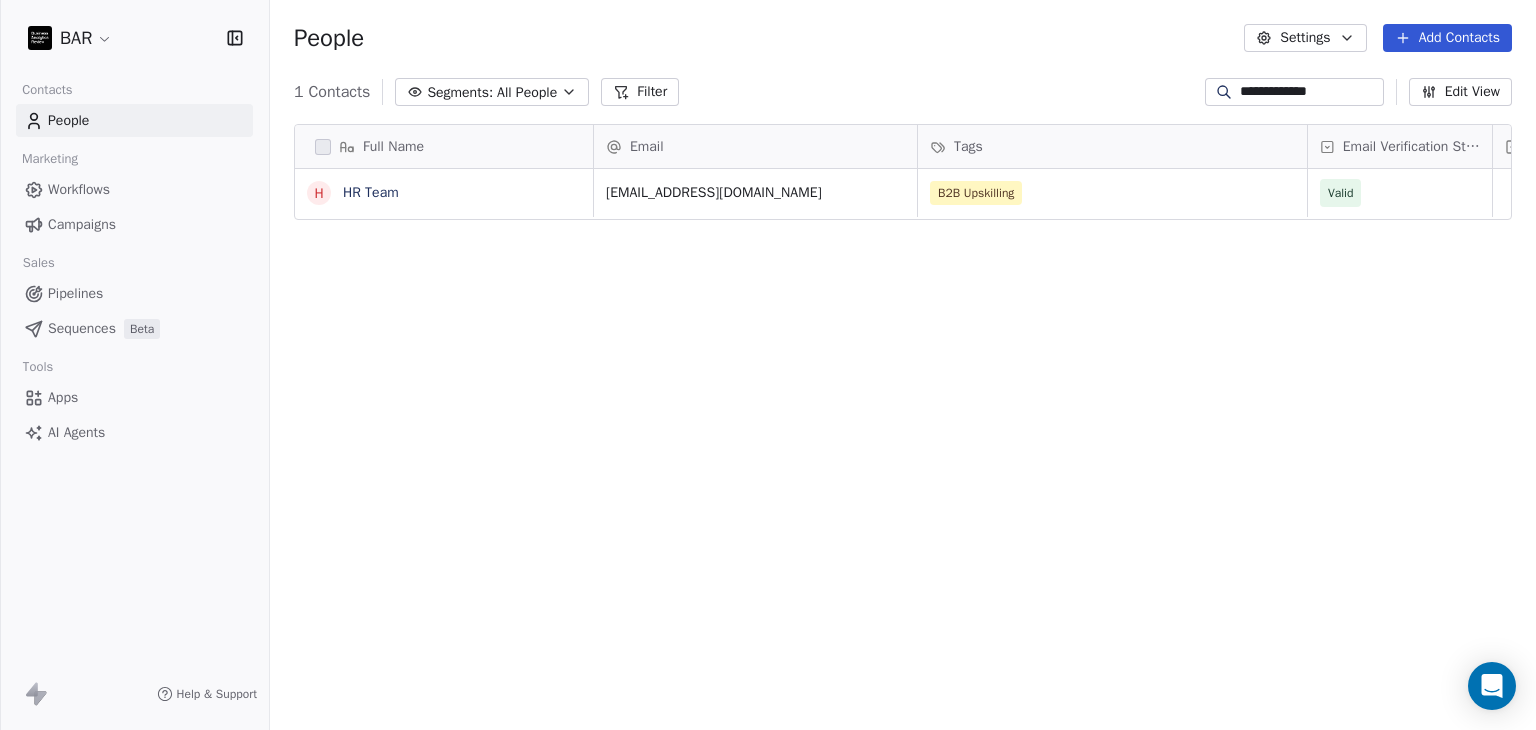 click on "**********" at bounding box center [903, 92] 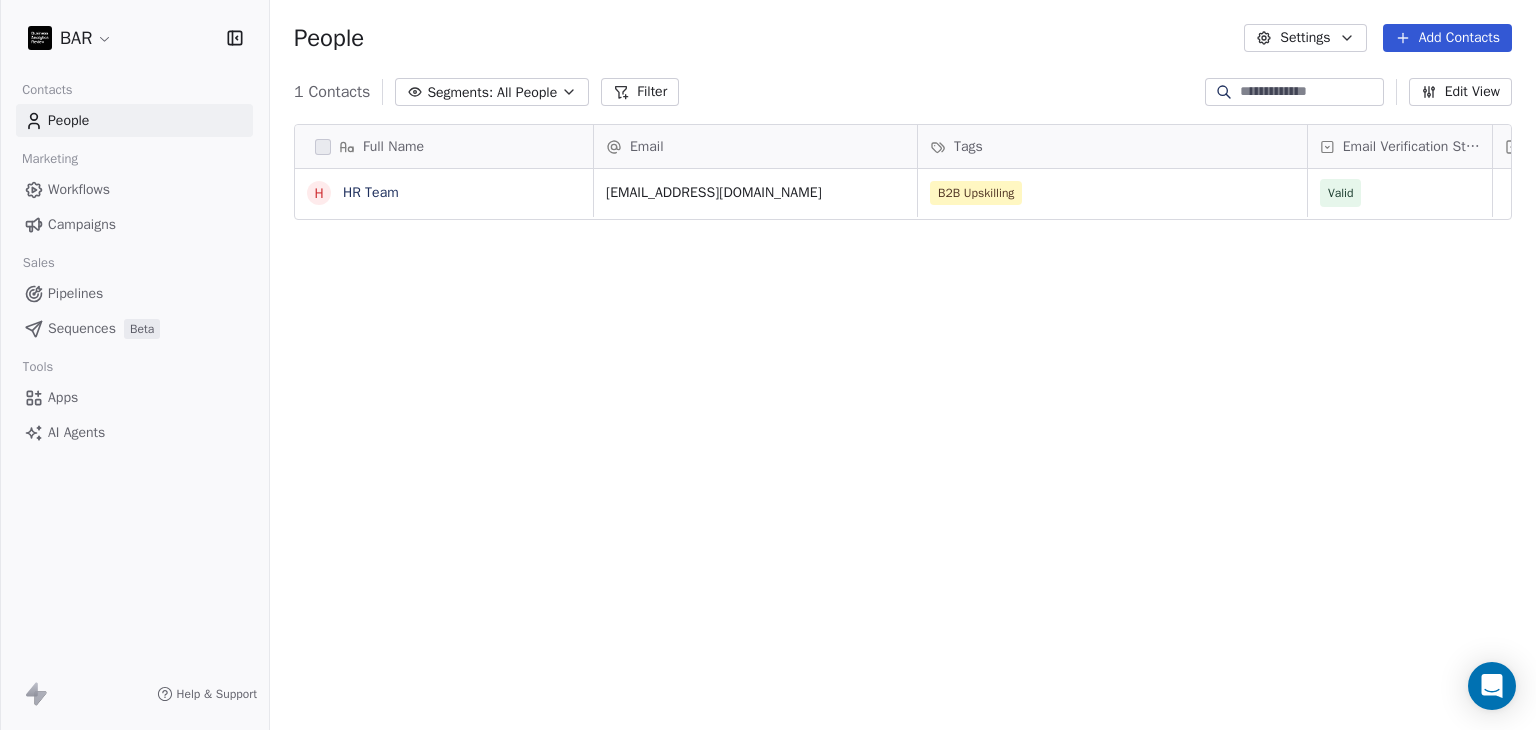 type 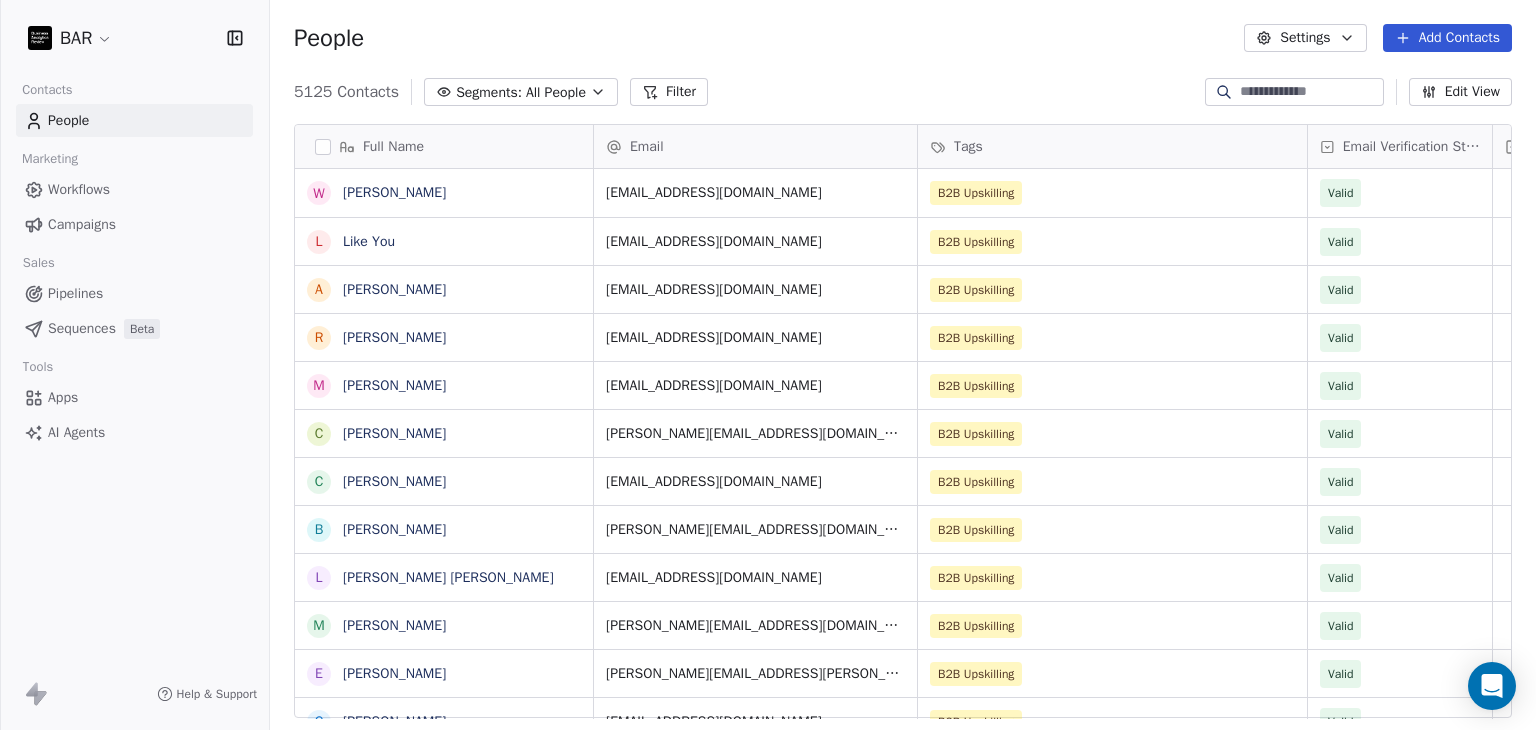 scroll, scrollTop: 494, scrollLeft: 0, axis: vertical 